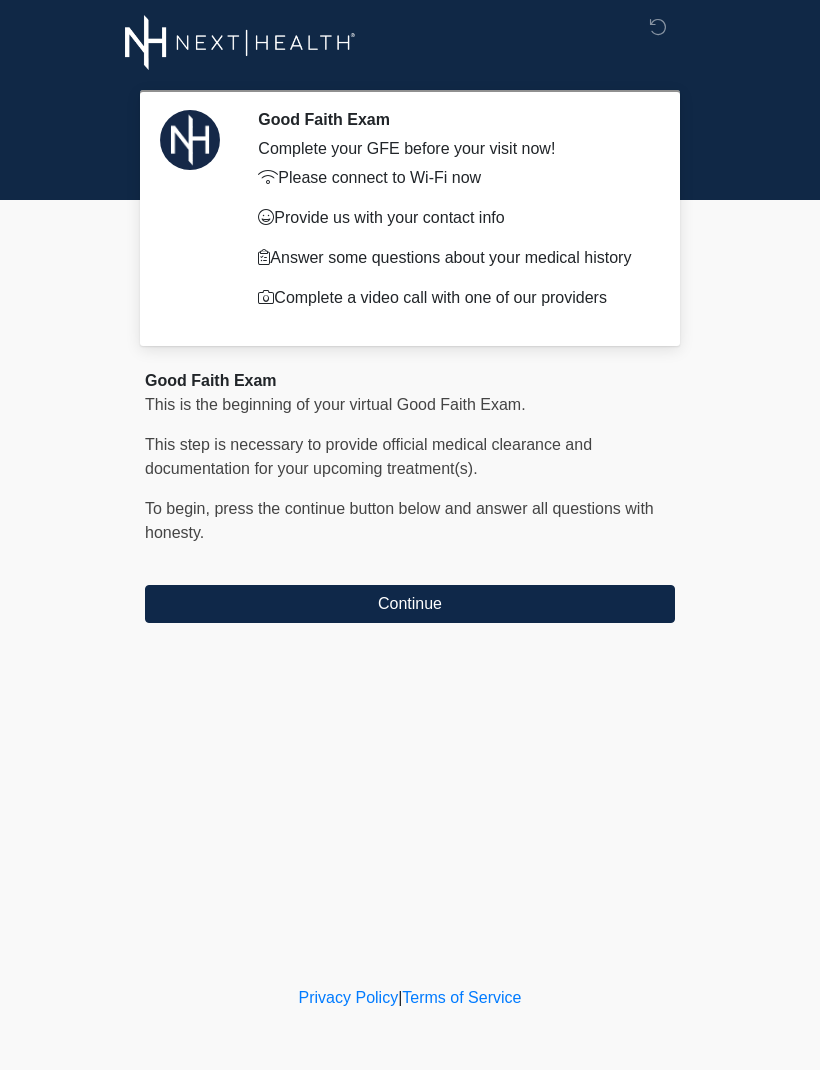 scroll, scrollTop: 0, scrollLeft: 0, axis: both 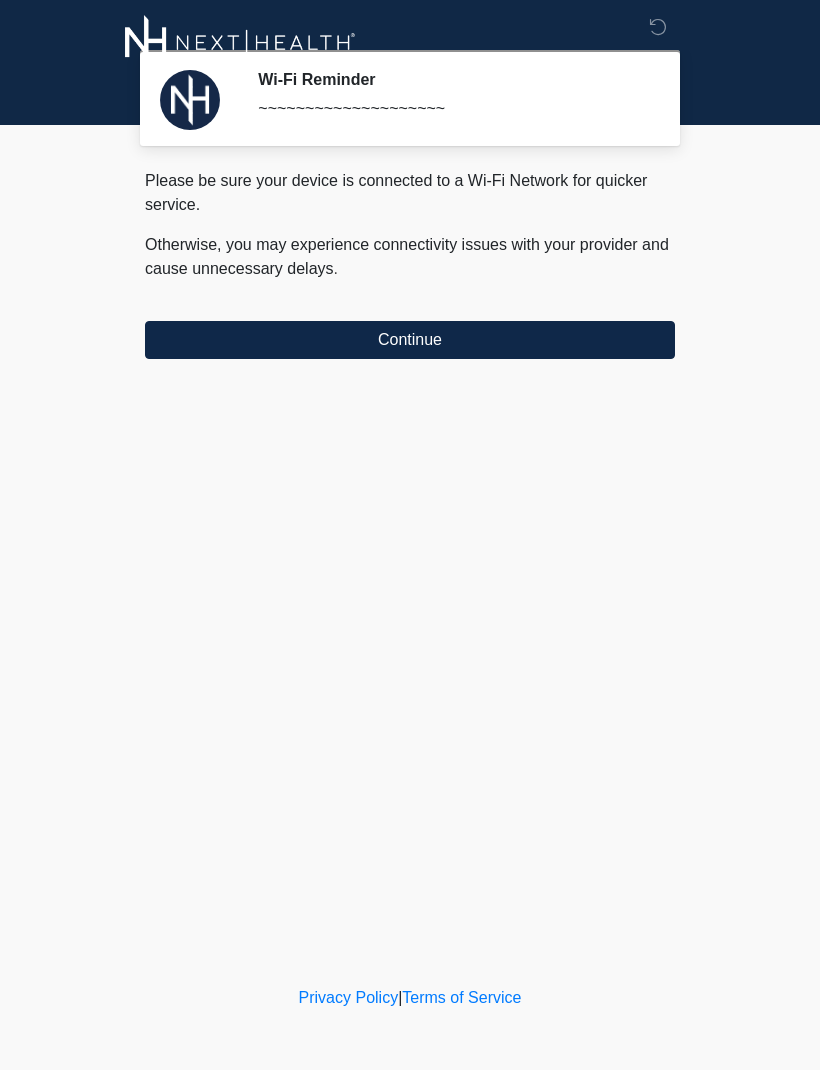 click on "Continue" at bounding box center (410, 340) 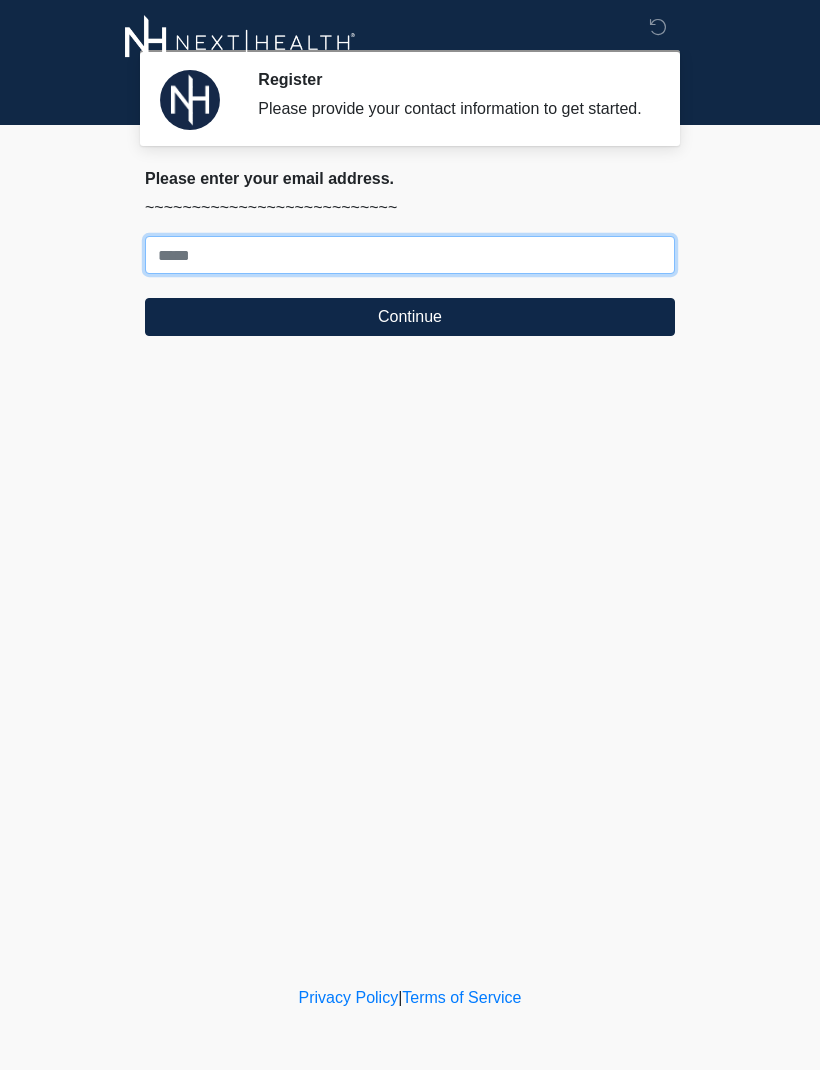 click on "Where should we email your treatment plan?" at bounding box center (410, 255) 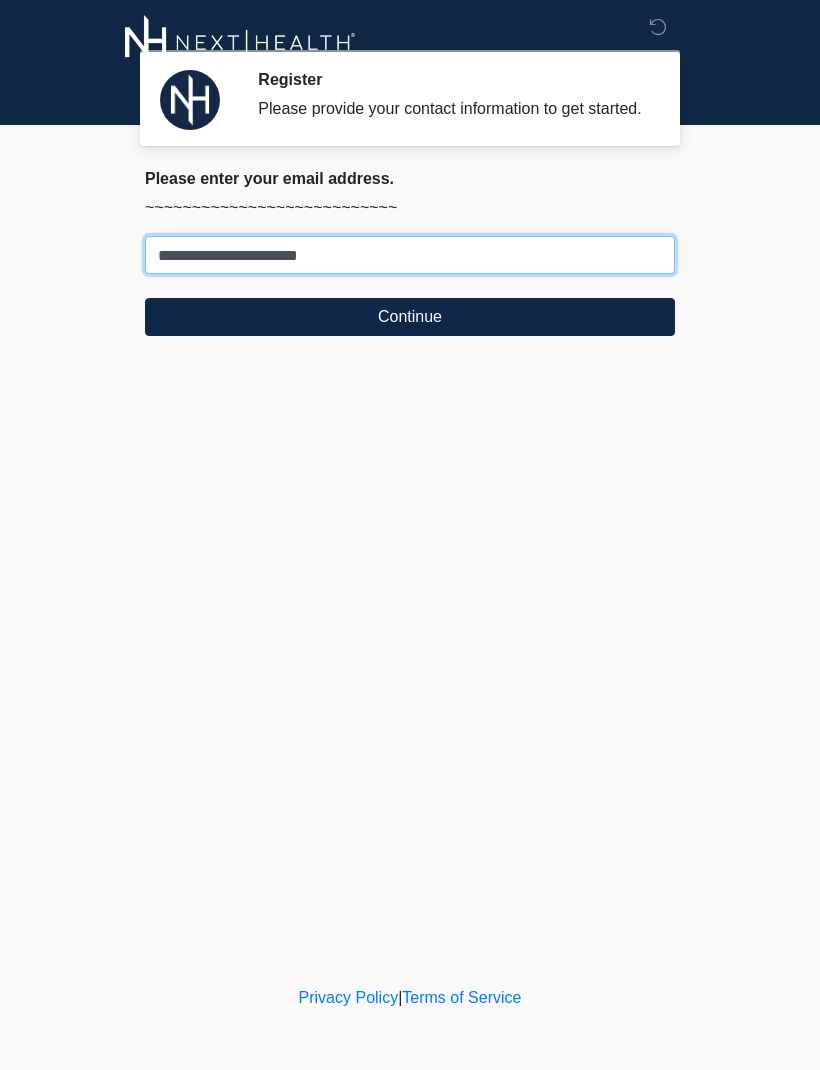 type on "**********" 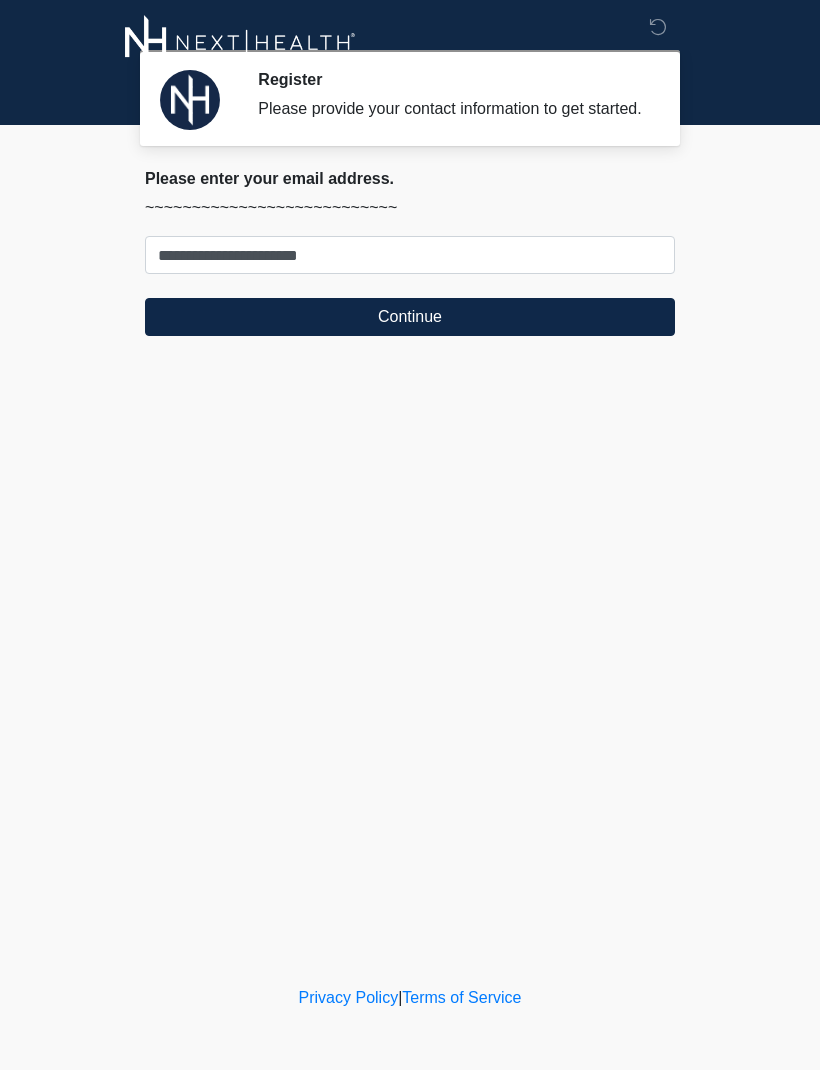 click on "Continue" at bounding box center (410, 317) 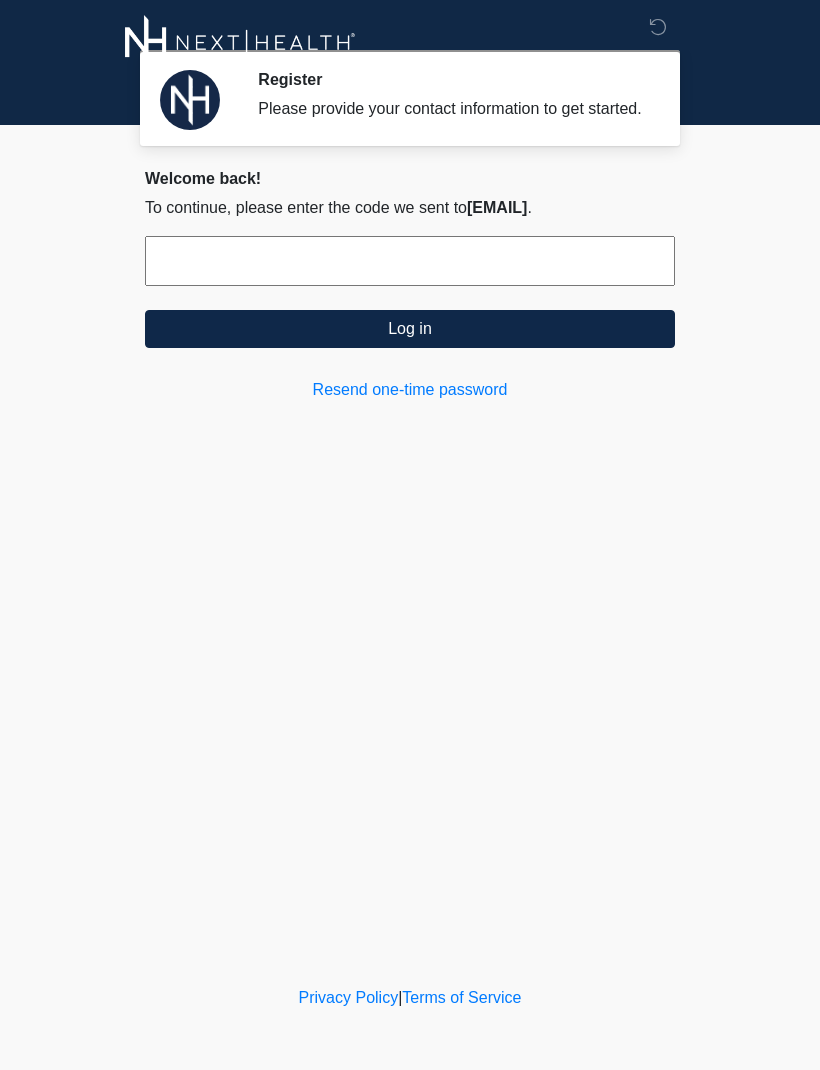 click at bounding box center [410, 261] 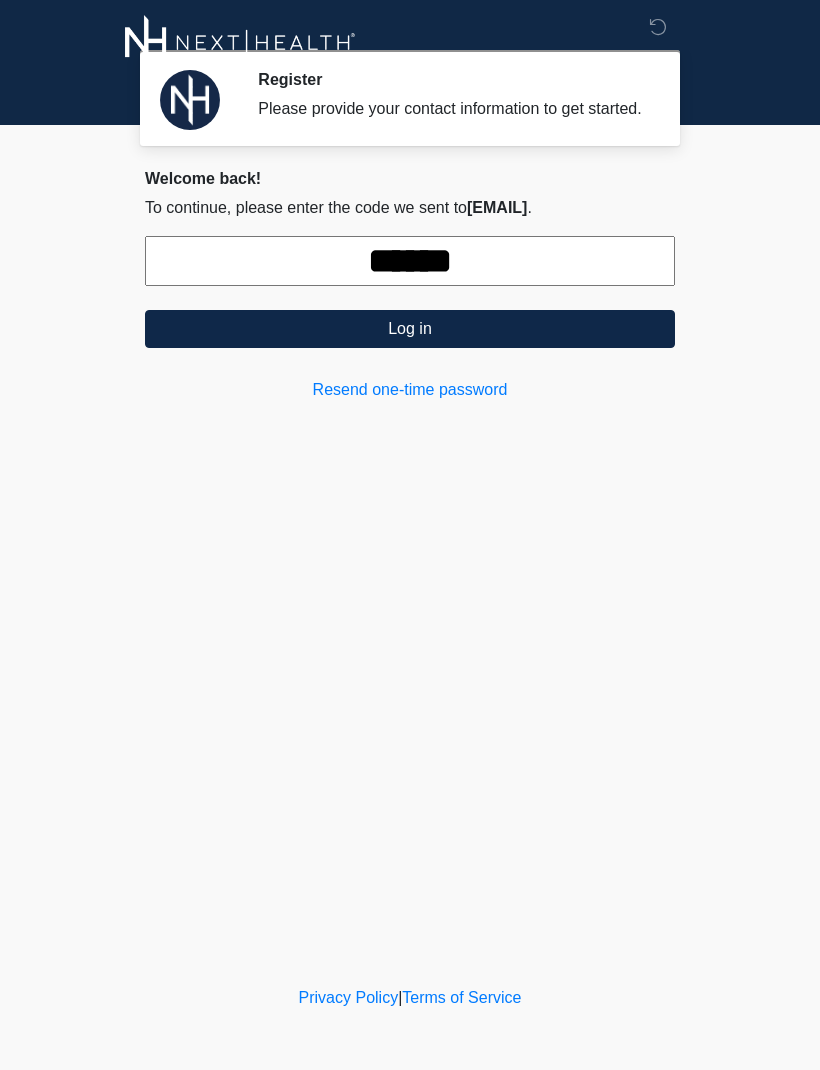type on "******" 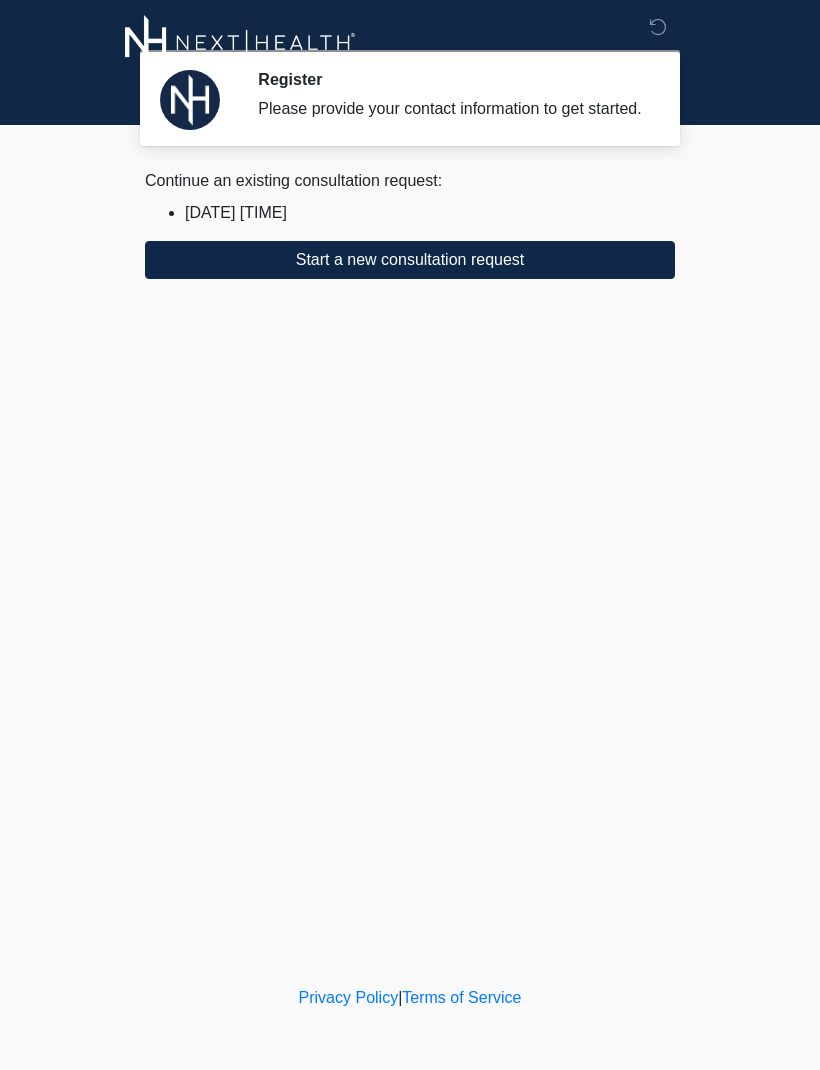 click on "Start a new consultation request" at bounding box center [410, 260] 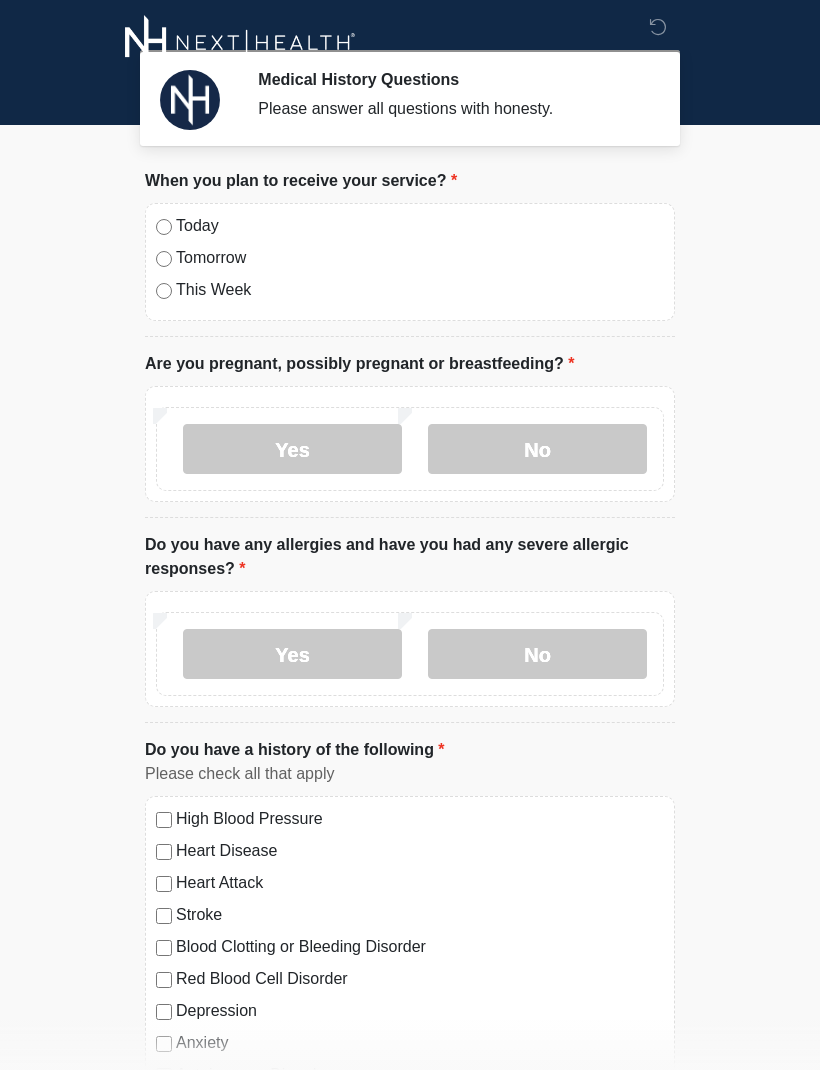 click on "Today
Tomorrow
This Week" at bounding box center (410, 262) 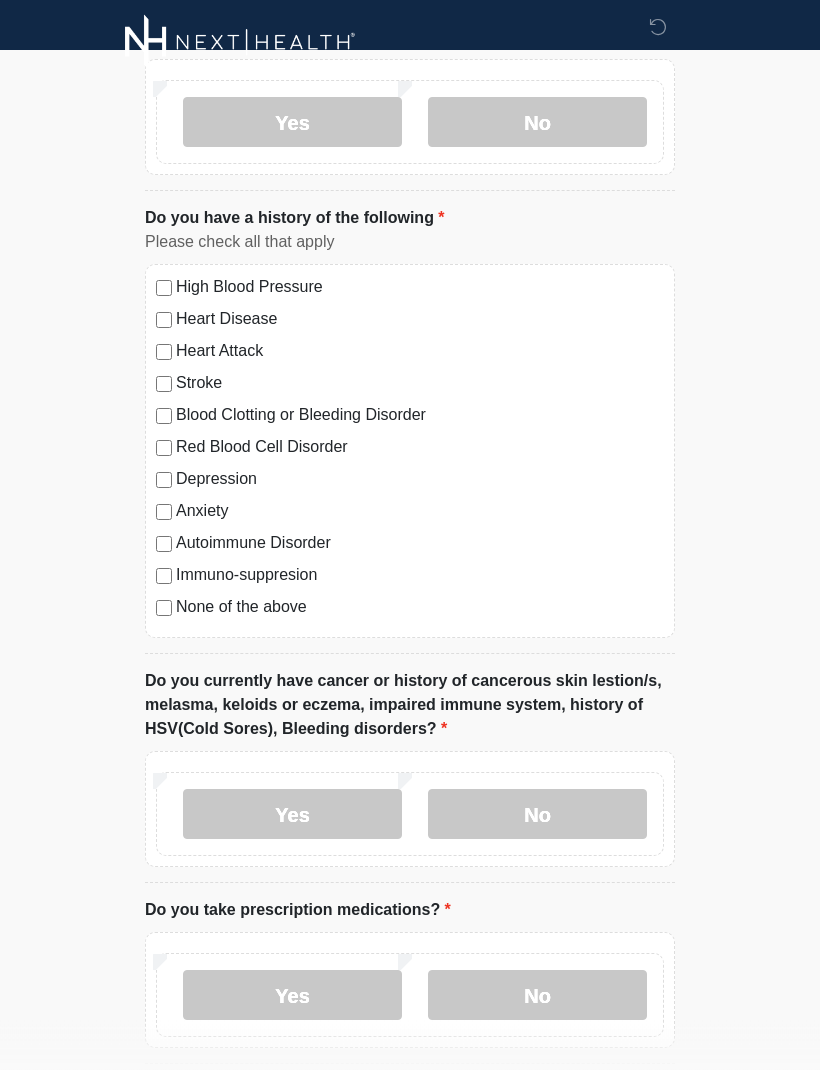 scroll, scrollTop: 530, scrollLeft: 0, axis: vertical 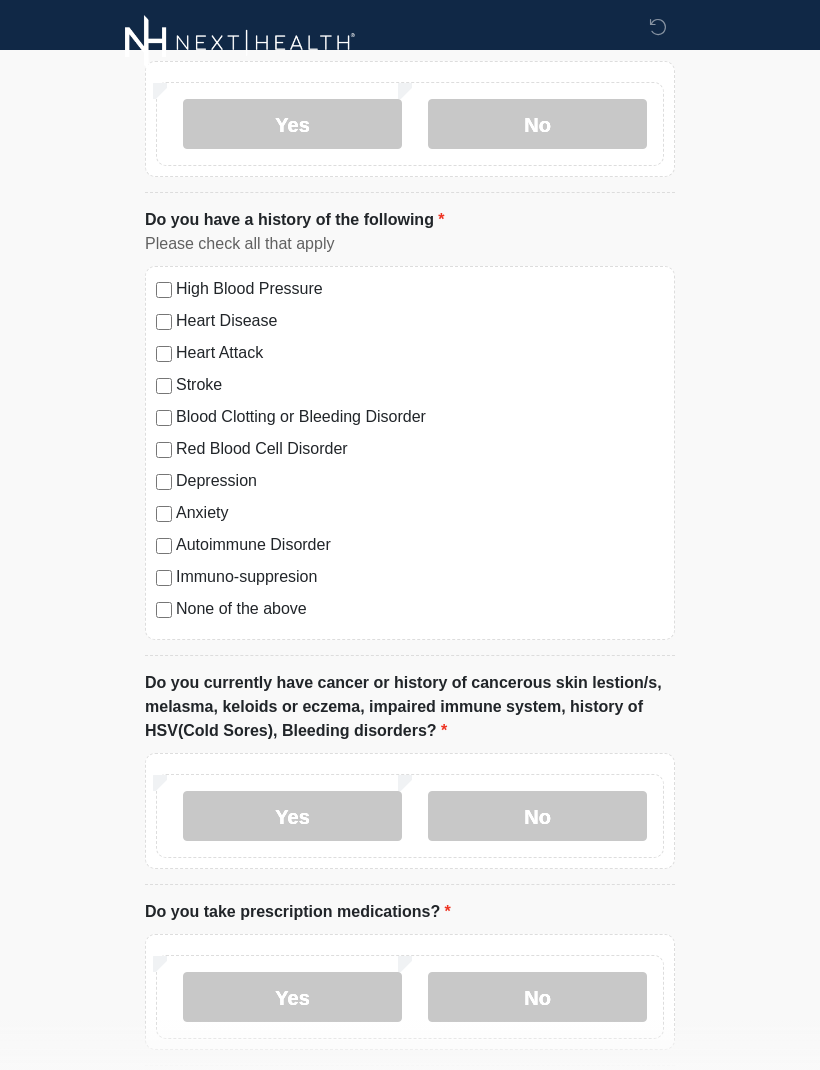 click on "No" at bounding box center (537, 816) 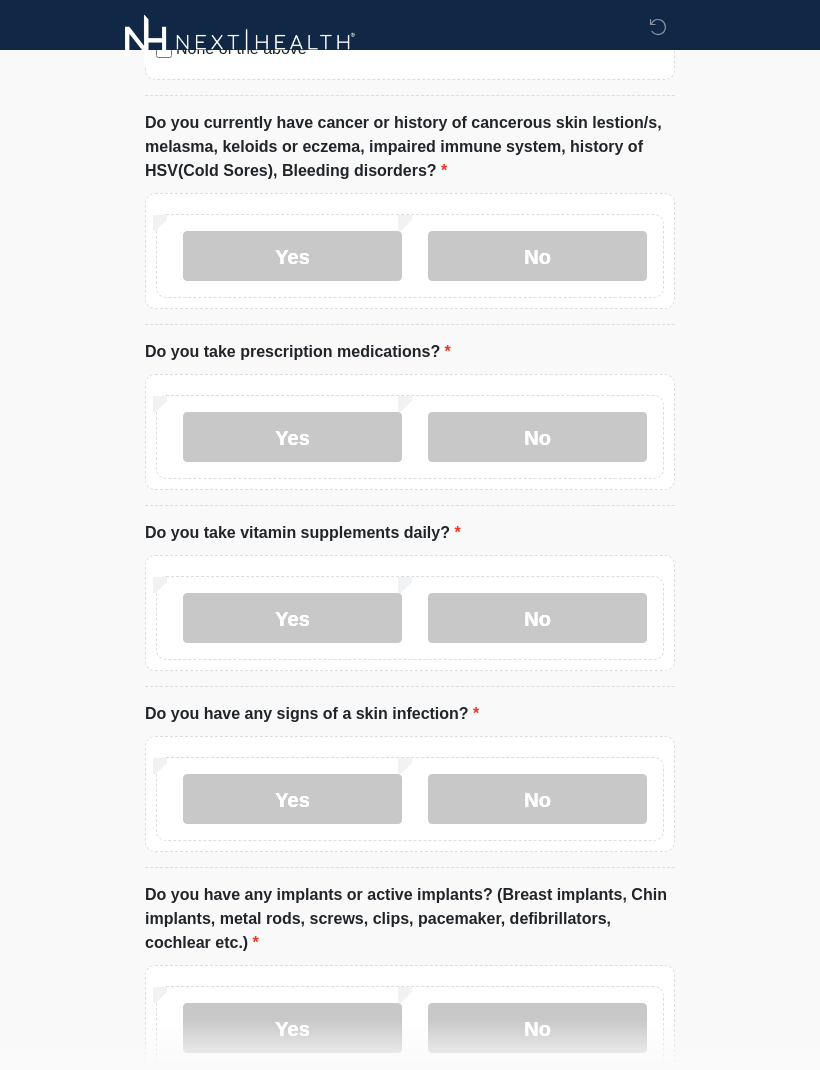 click on "No" at bounding box center [537, 438] 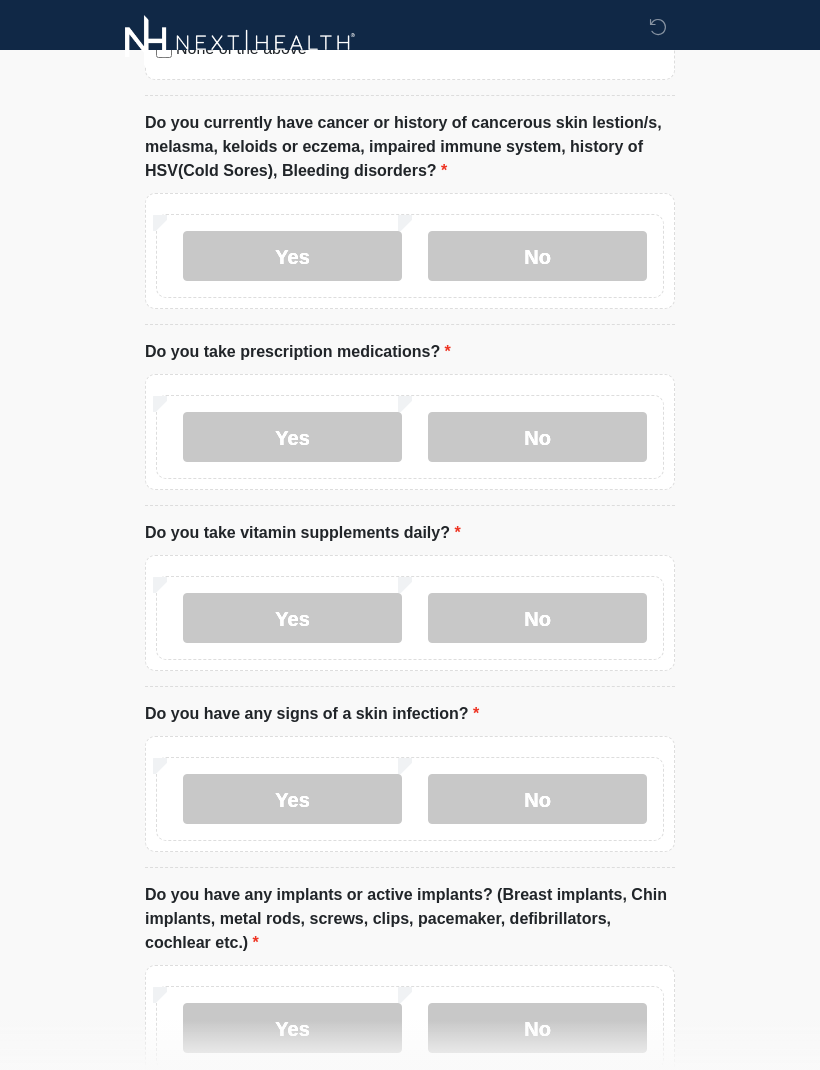 click on "No" at bounding box center [537, 618] 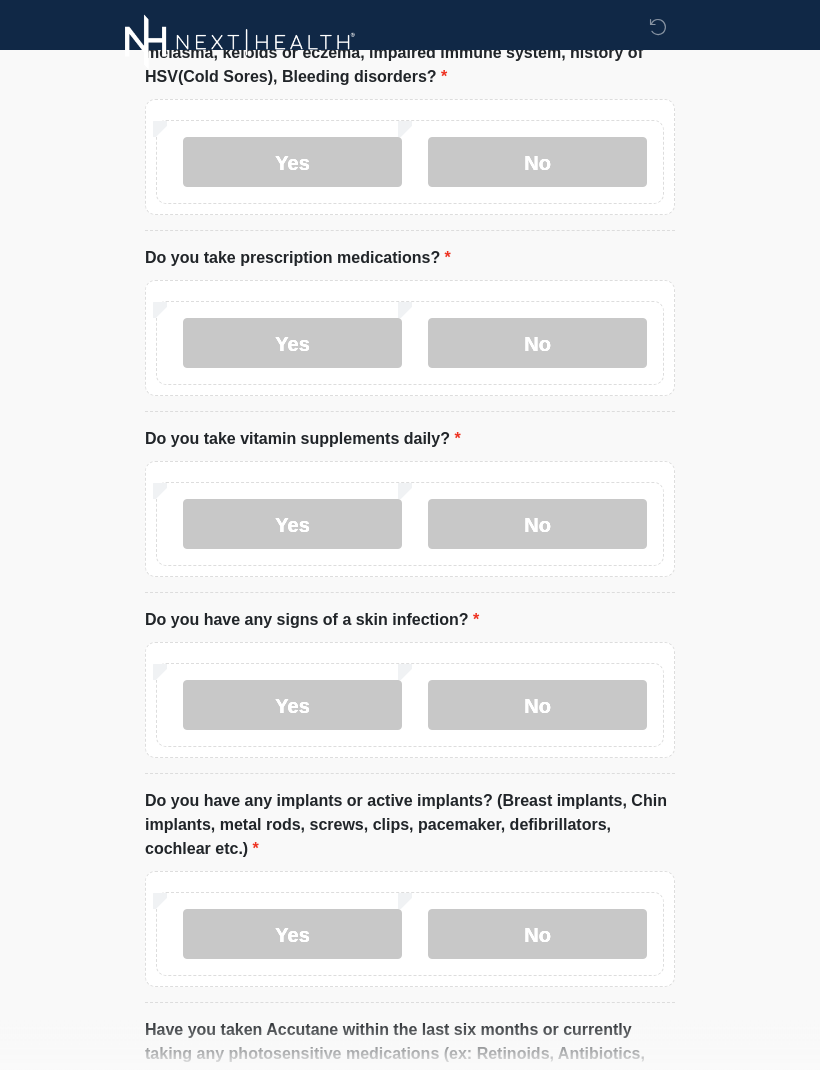 scroll, scrollTop: 1437, scrollLeft: 0, axis: vertical 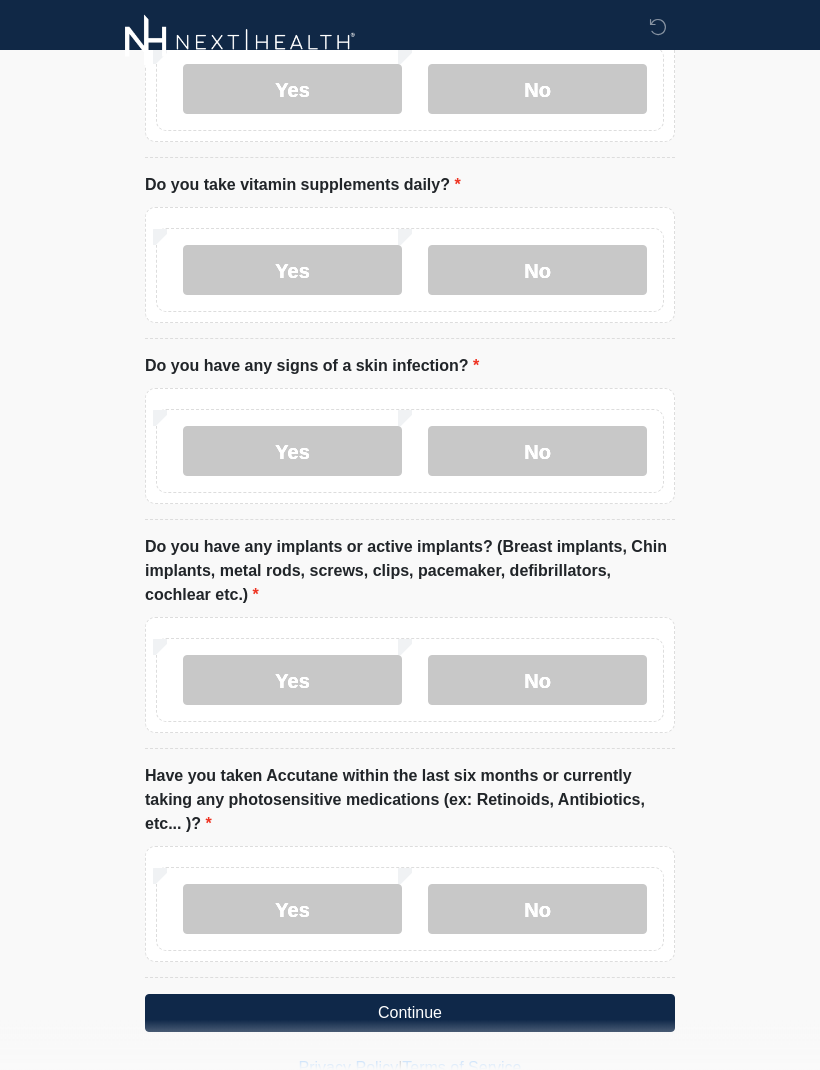 click on "No" at bounding box center [537, 681] 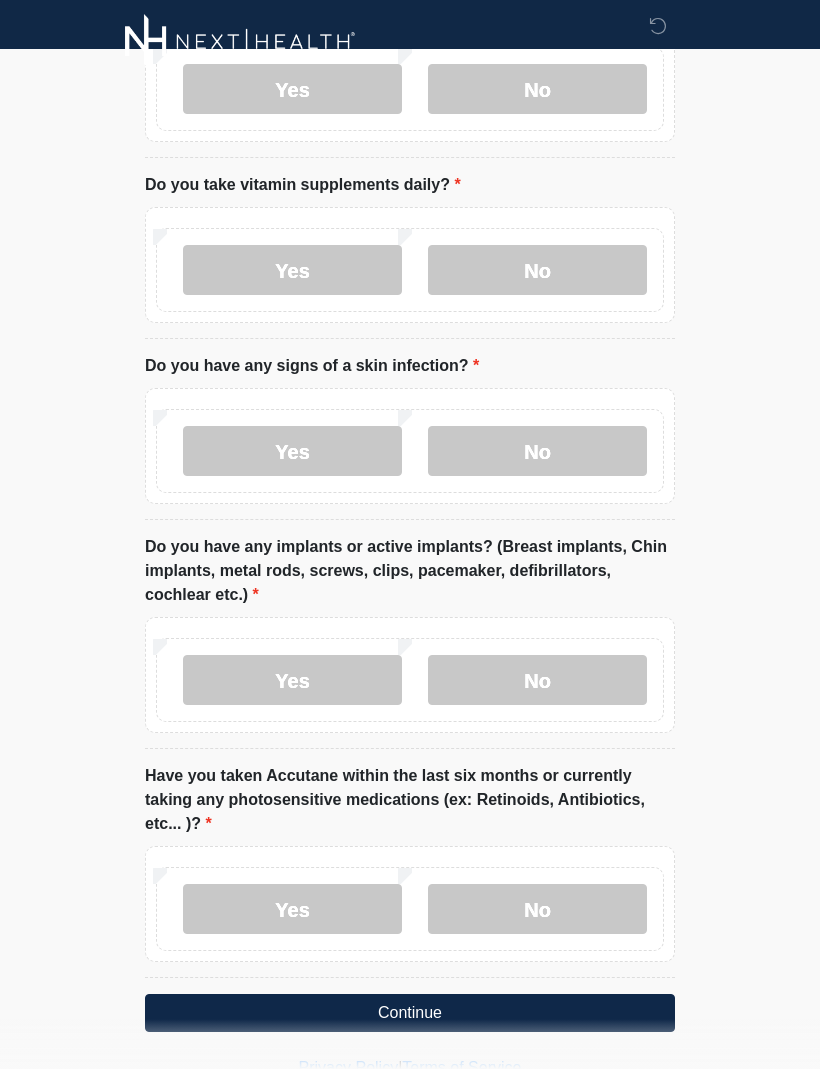 click on "No" at bounding box center [537, 910] 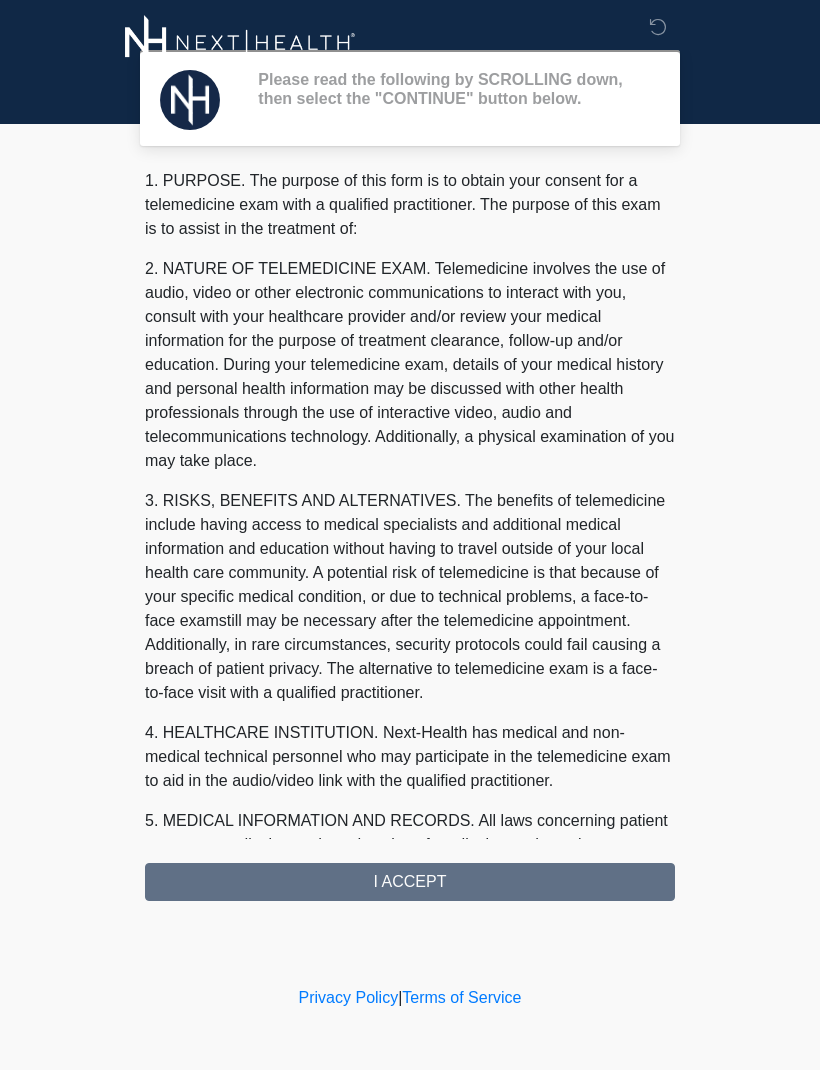 scroll, scrollTop: 0, scrollLeft: 0, axis: both 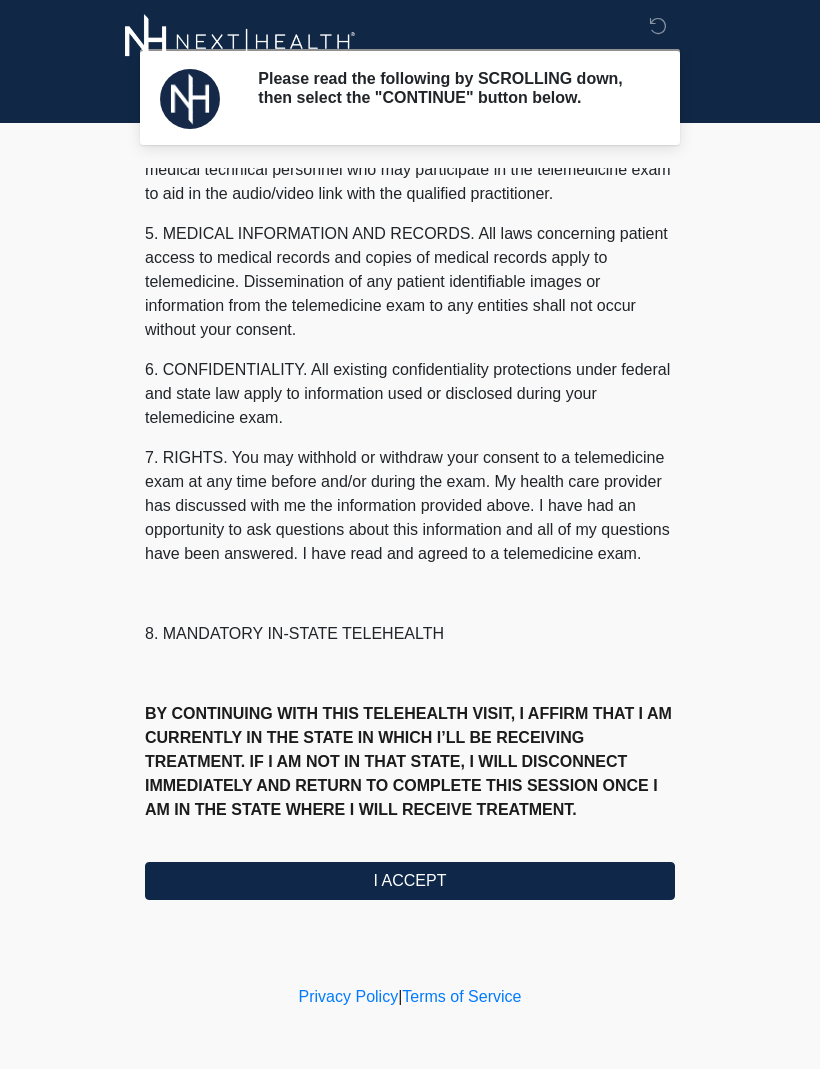 click on "I ACCEPT" at bounding box center (410, 882) 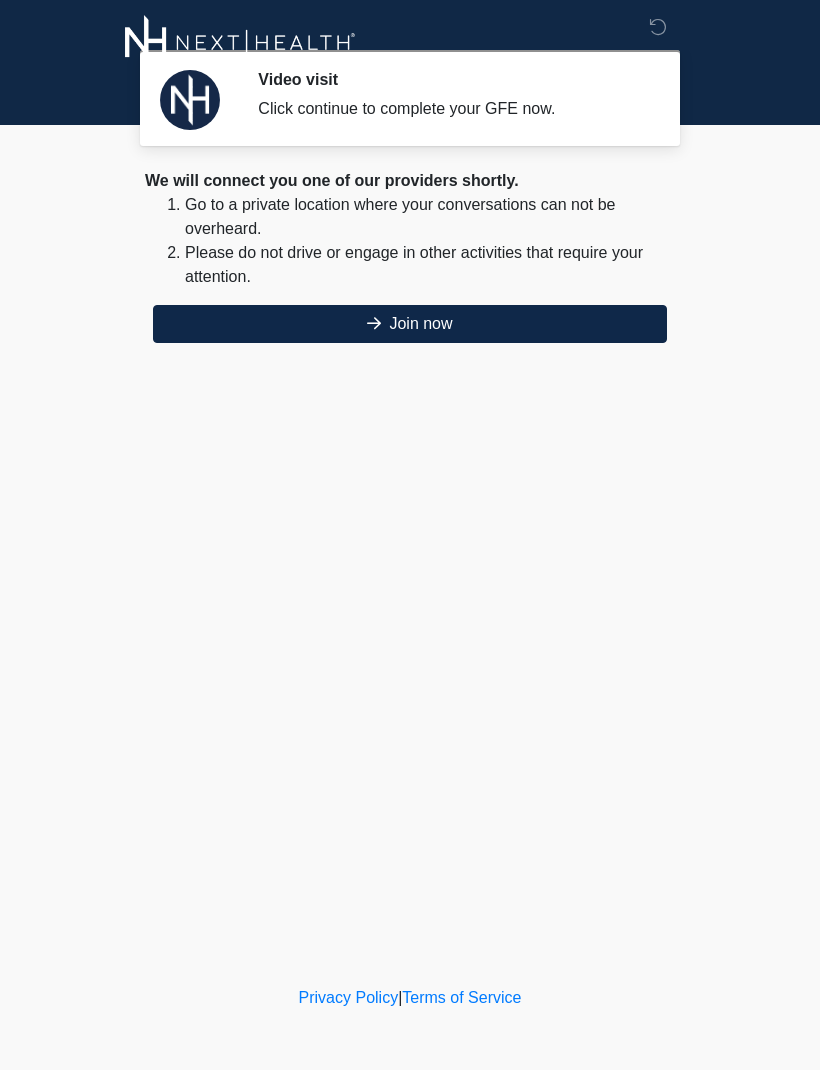 click on "Join now" at bounding box center [410, 324] 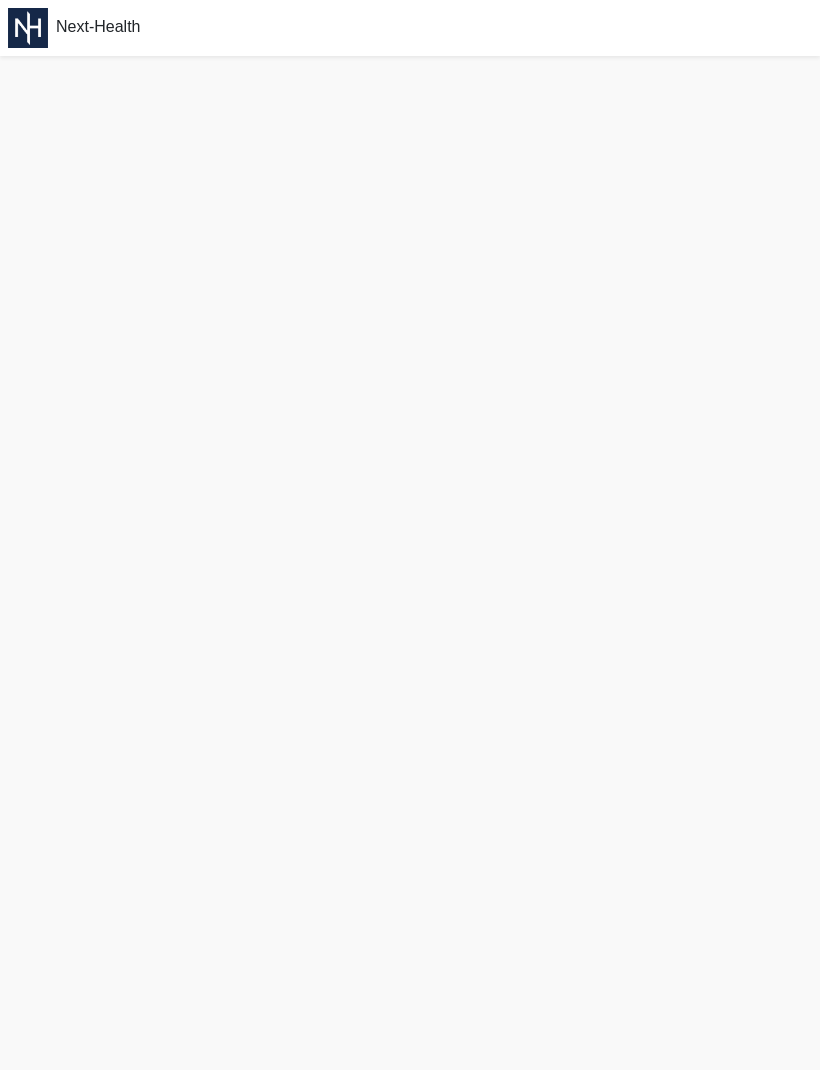 scroll, scrollTop: 0, scrollLeft: 0, axis: both 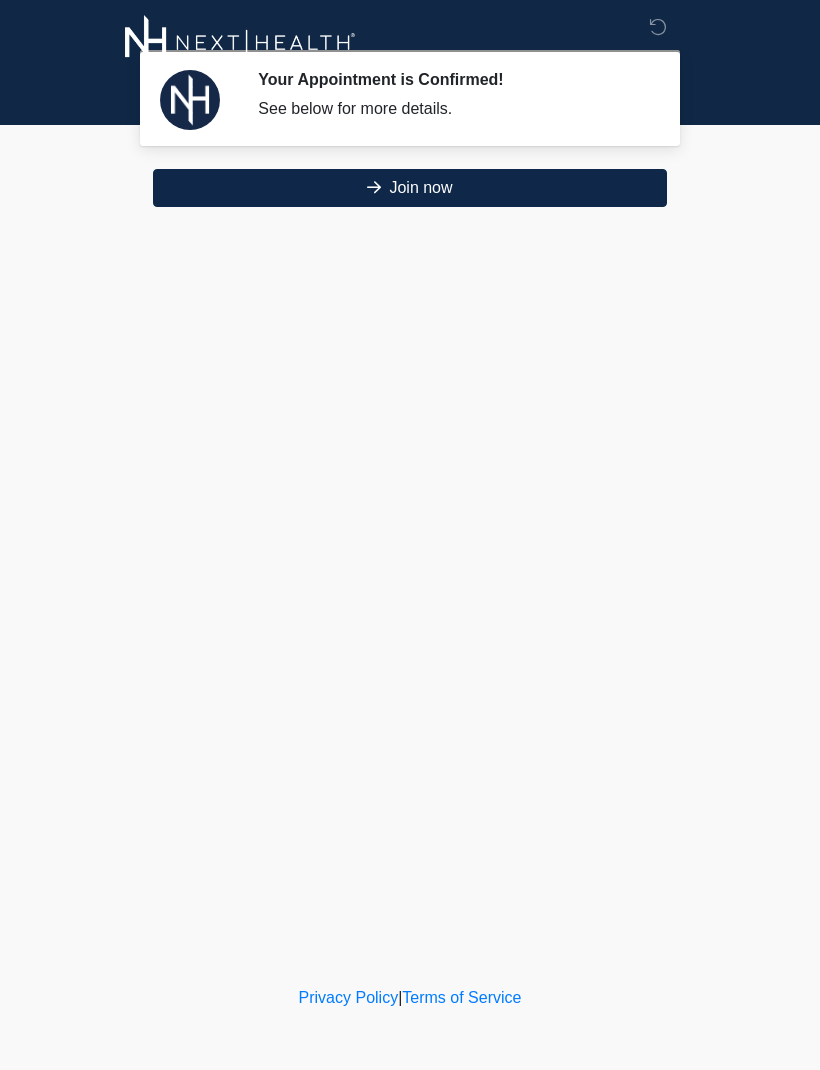 click on "Join now" at bounding box center [410, 188] 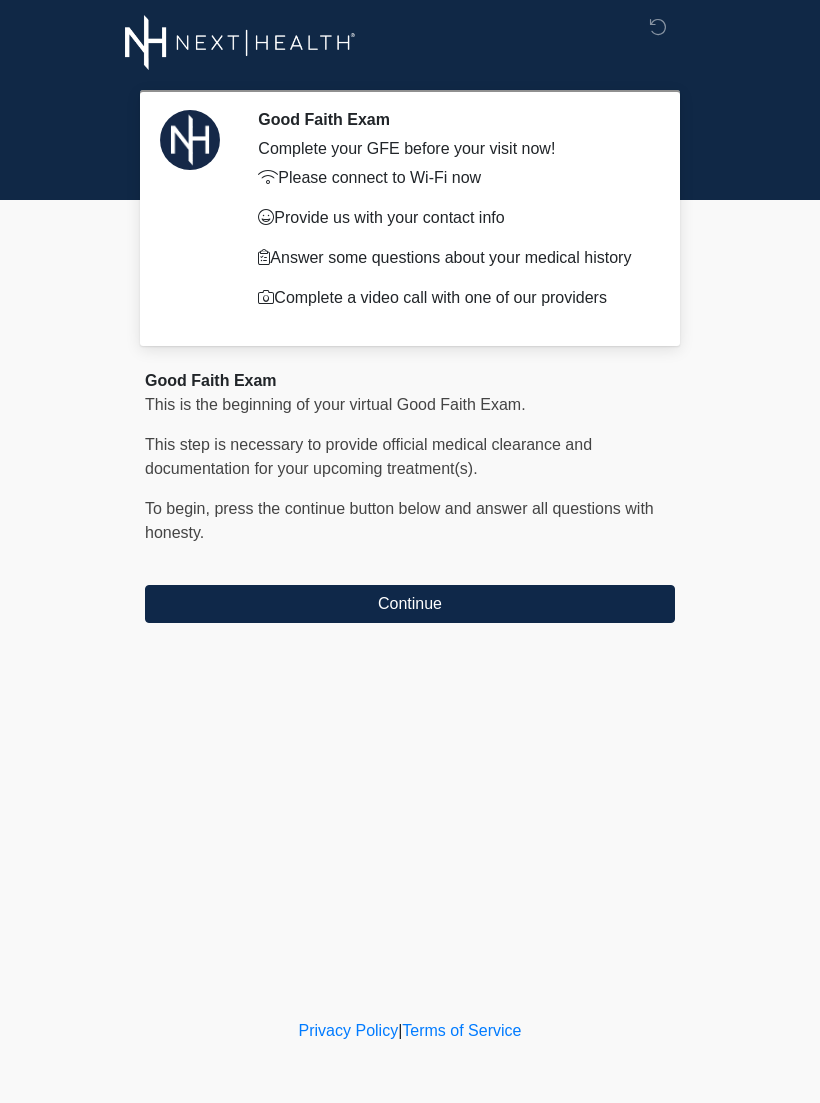 scroll, scrollTop: 0, scrollLeft: 0, axis: both 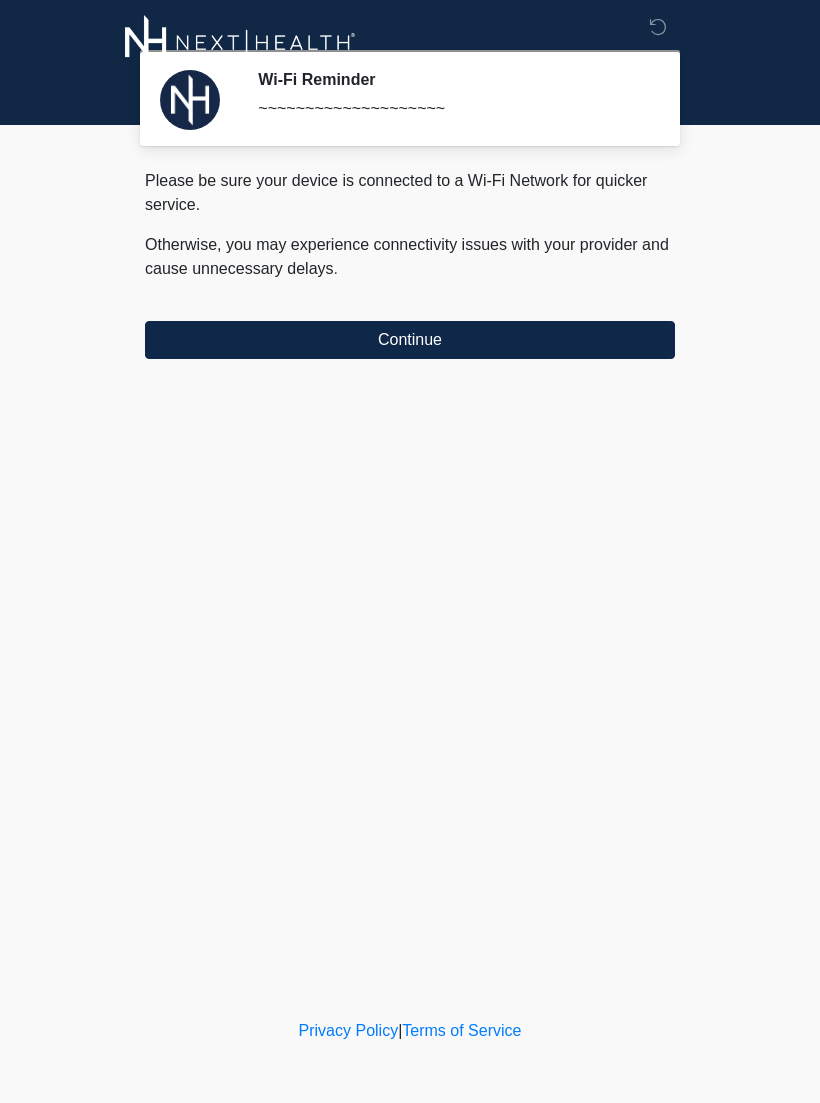 click on "Continue" at bounding box center (410, 340) 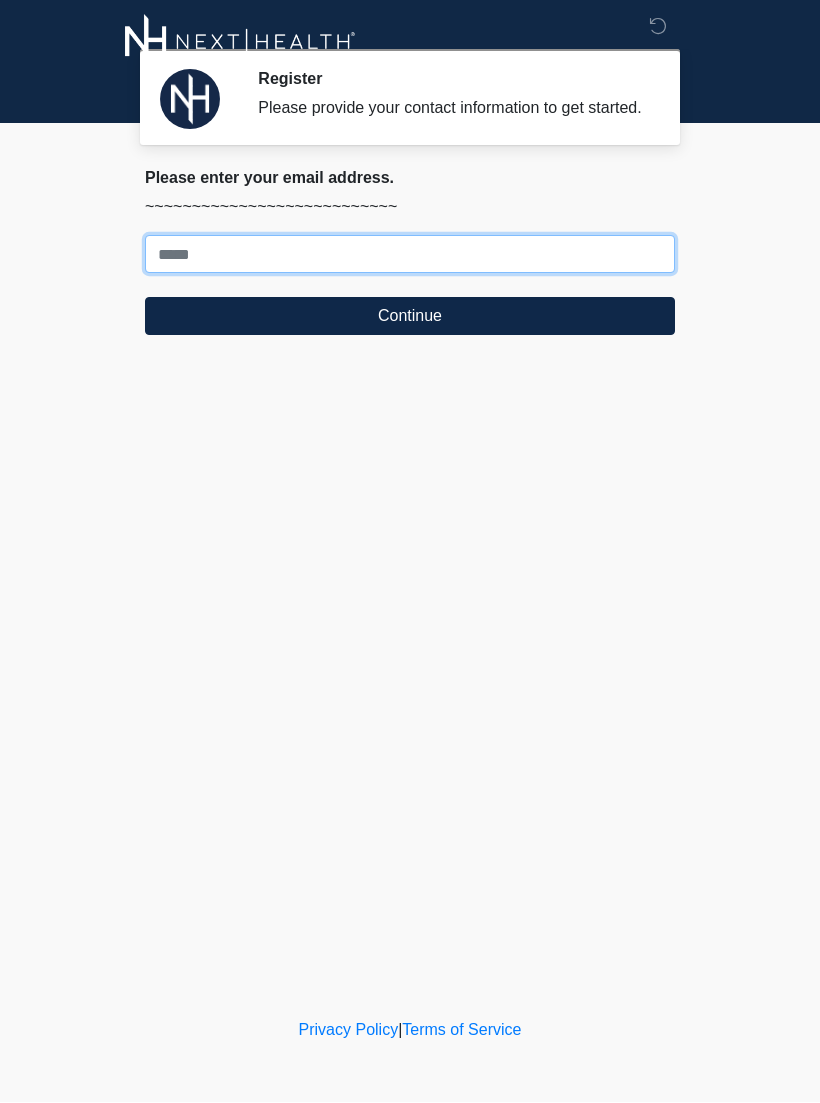 click on "Where should we email your treatment plan?" at bounding box center (410, 255) 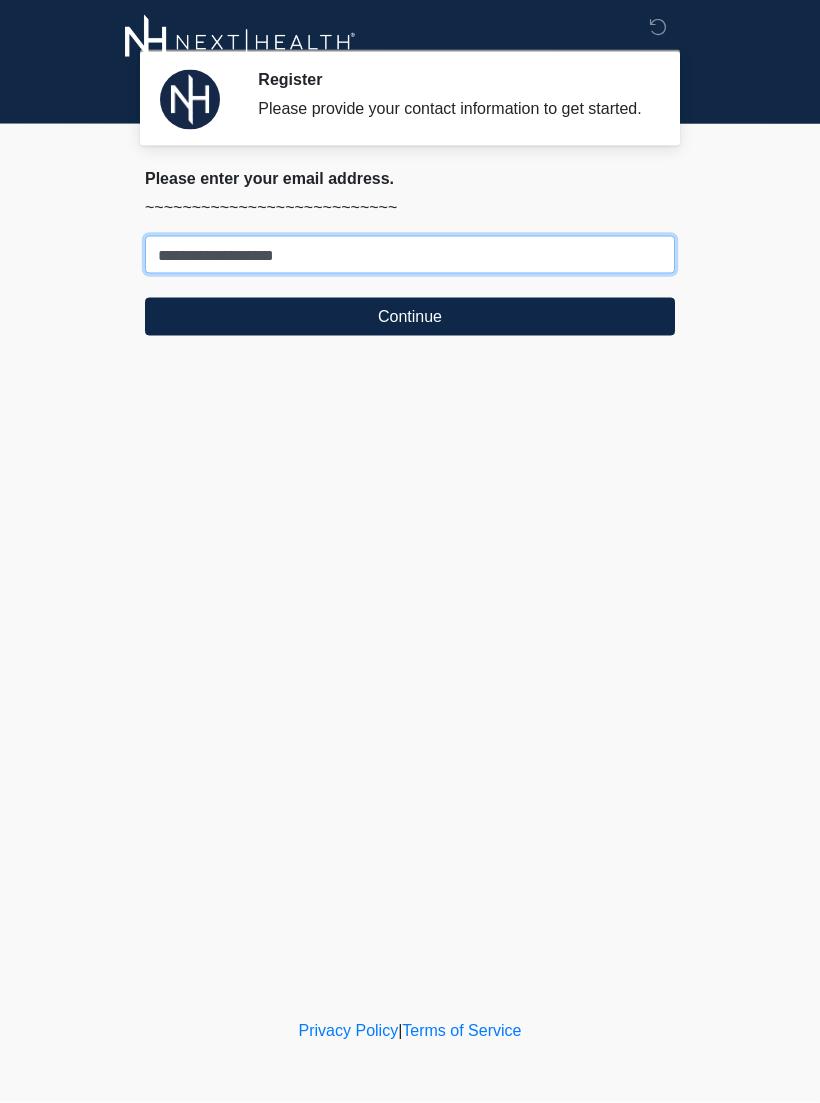 type on "**********" 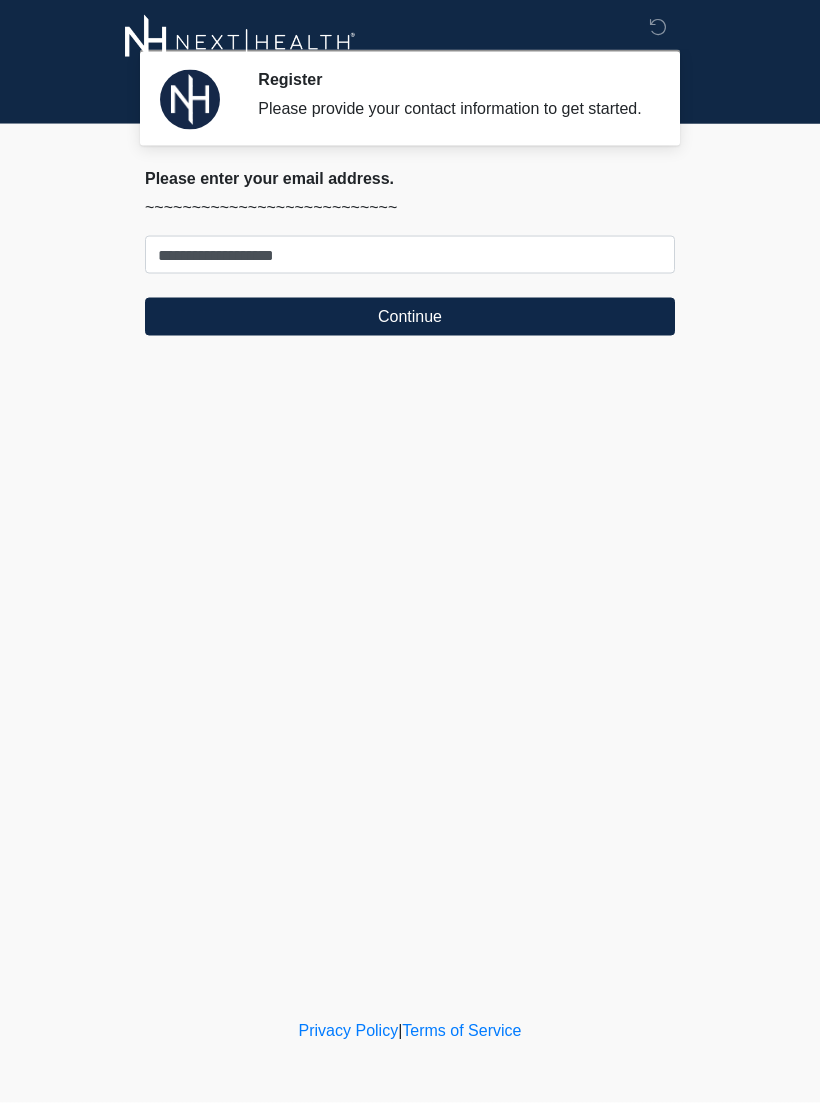 click on "Continue" at bounding box center [410, 317] 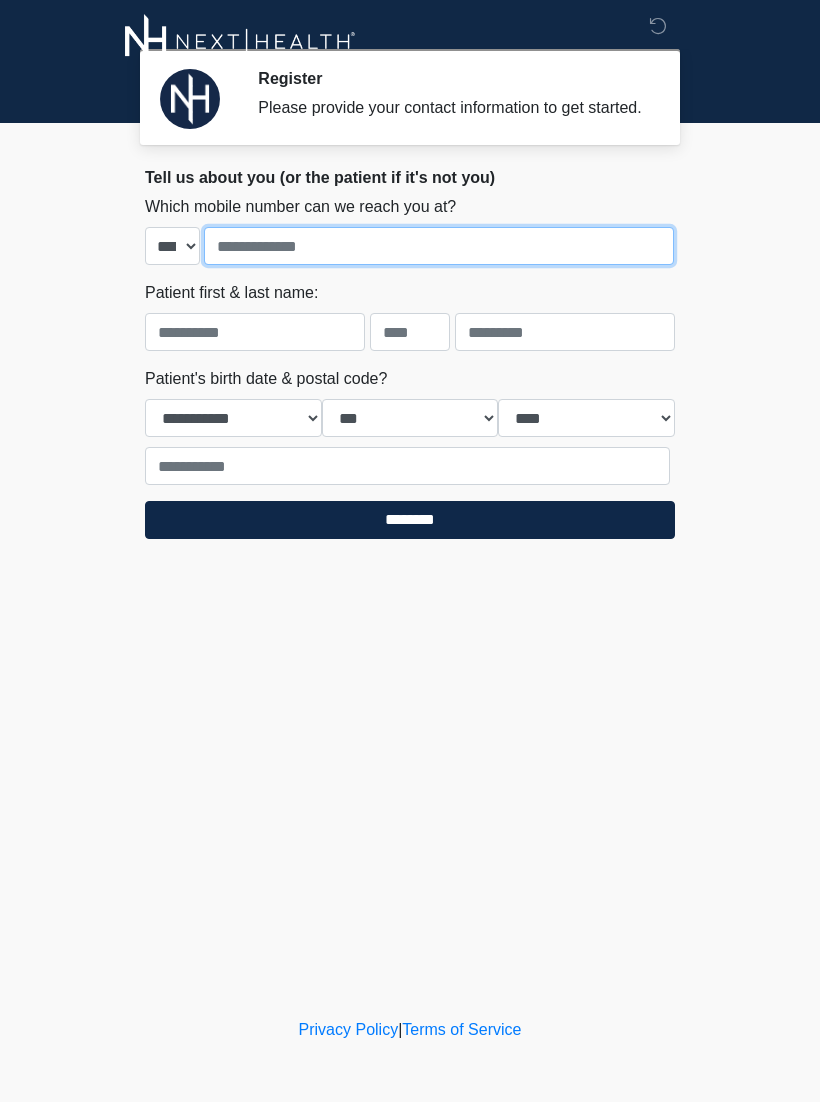 click at bounding box center [439, 247] 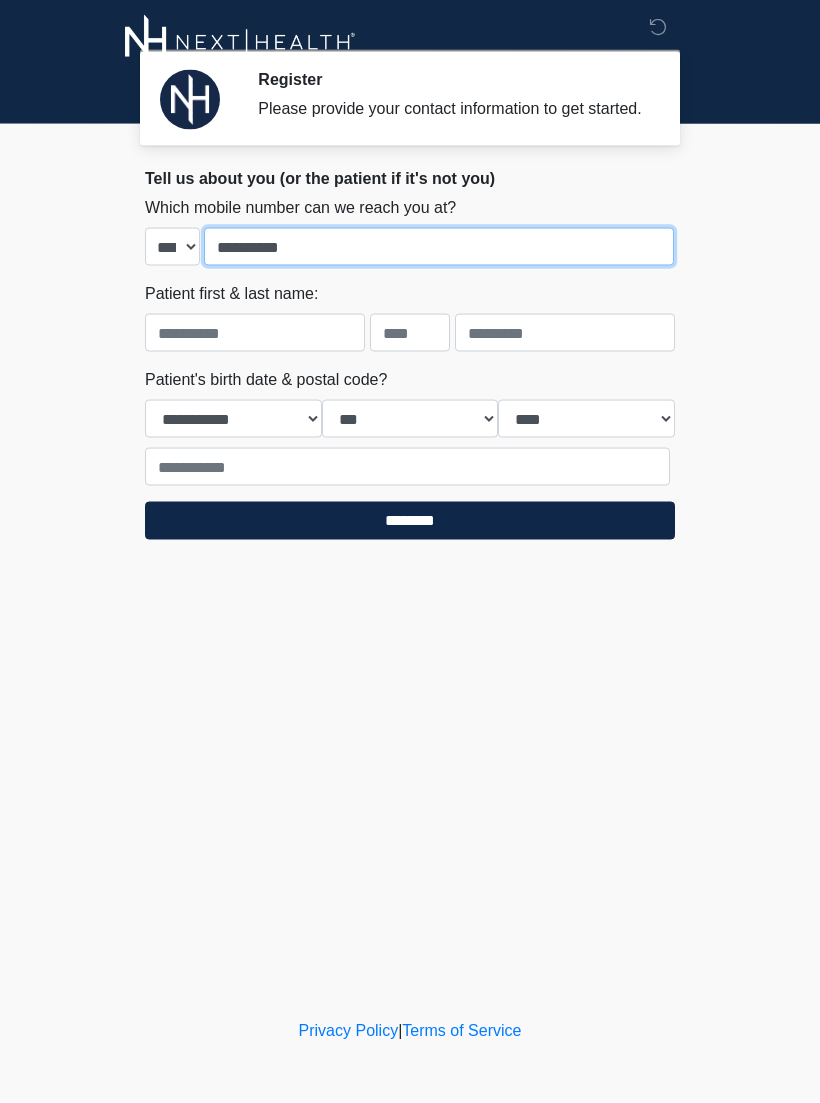type on "**********" 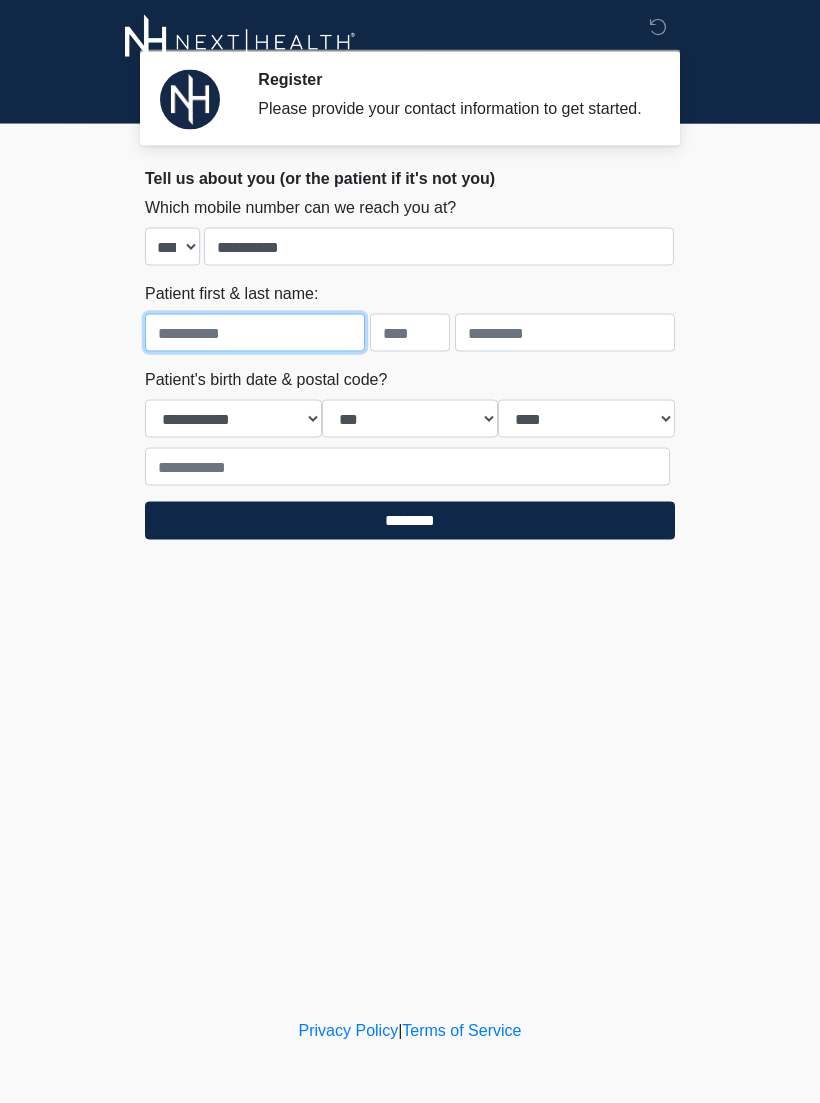 click at bounding box center (255, 333) 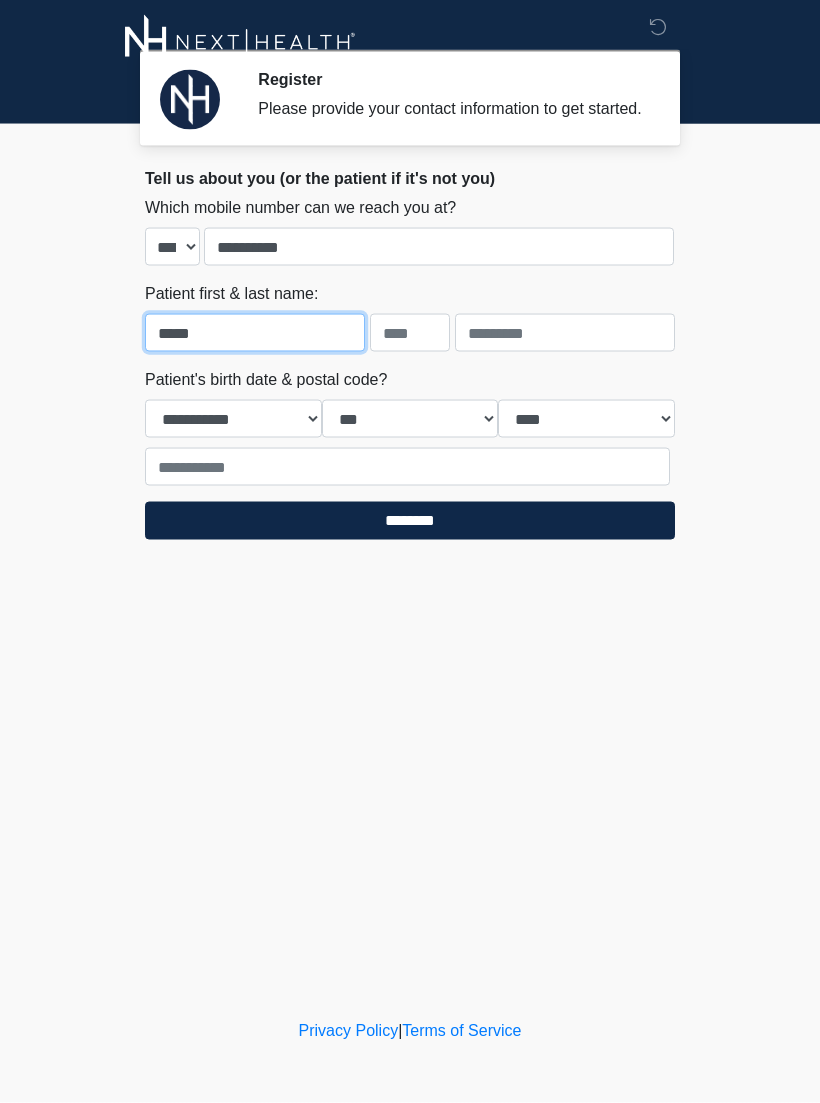 type on "****" 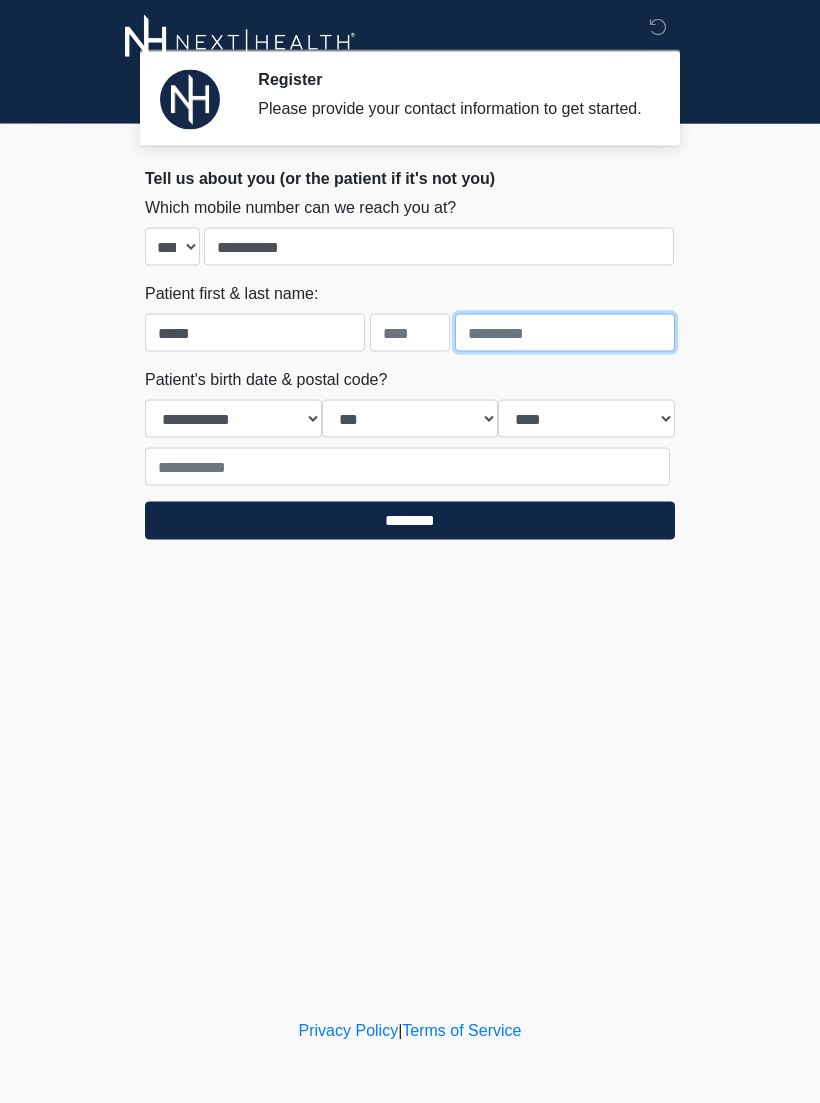 click at bounding box center (565, 333) 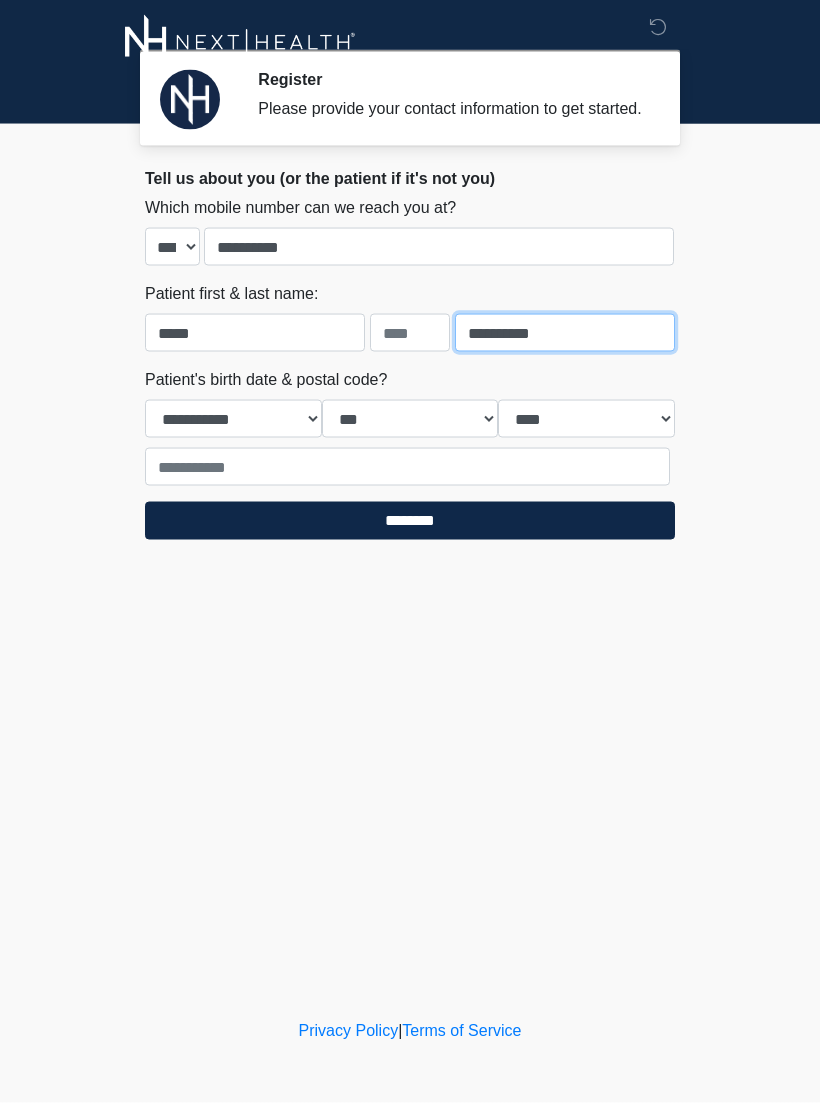 type on "**********" 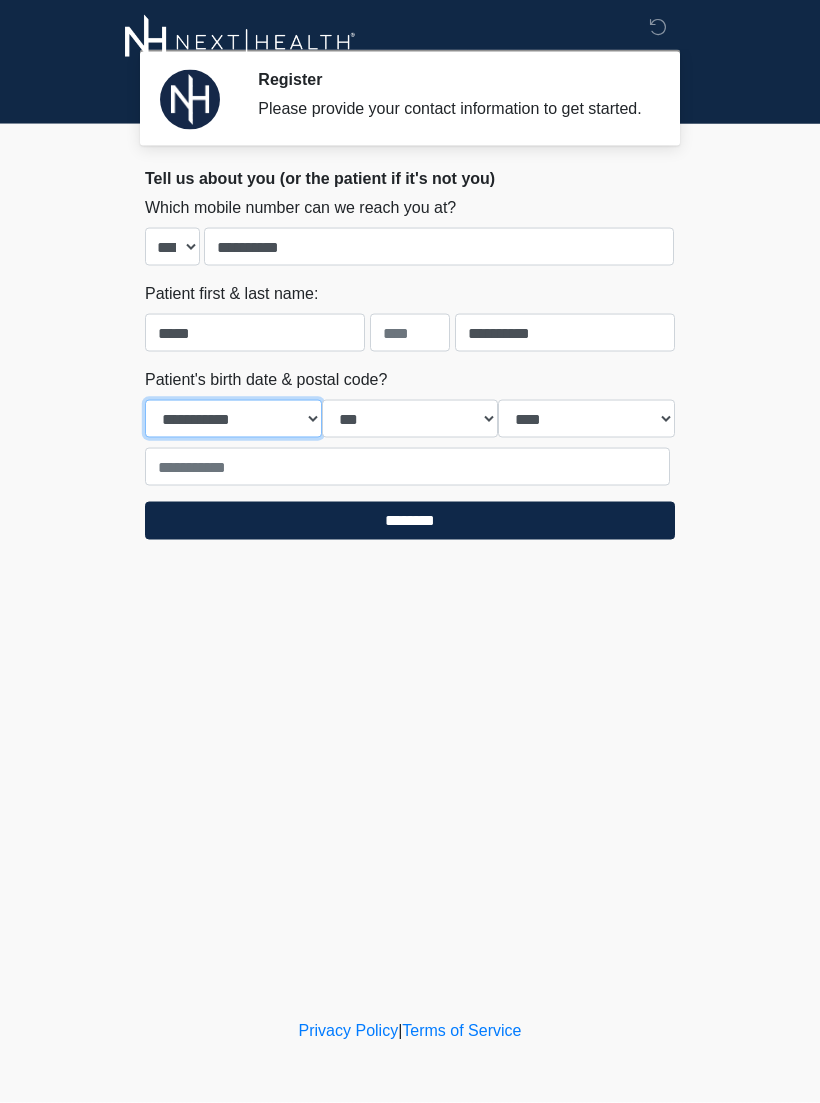 click on "**********" at bounding box center (233, 419) 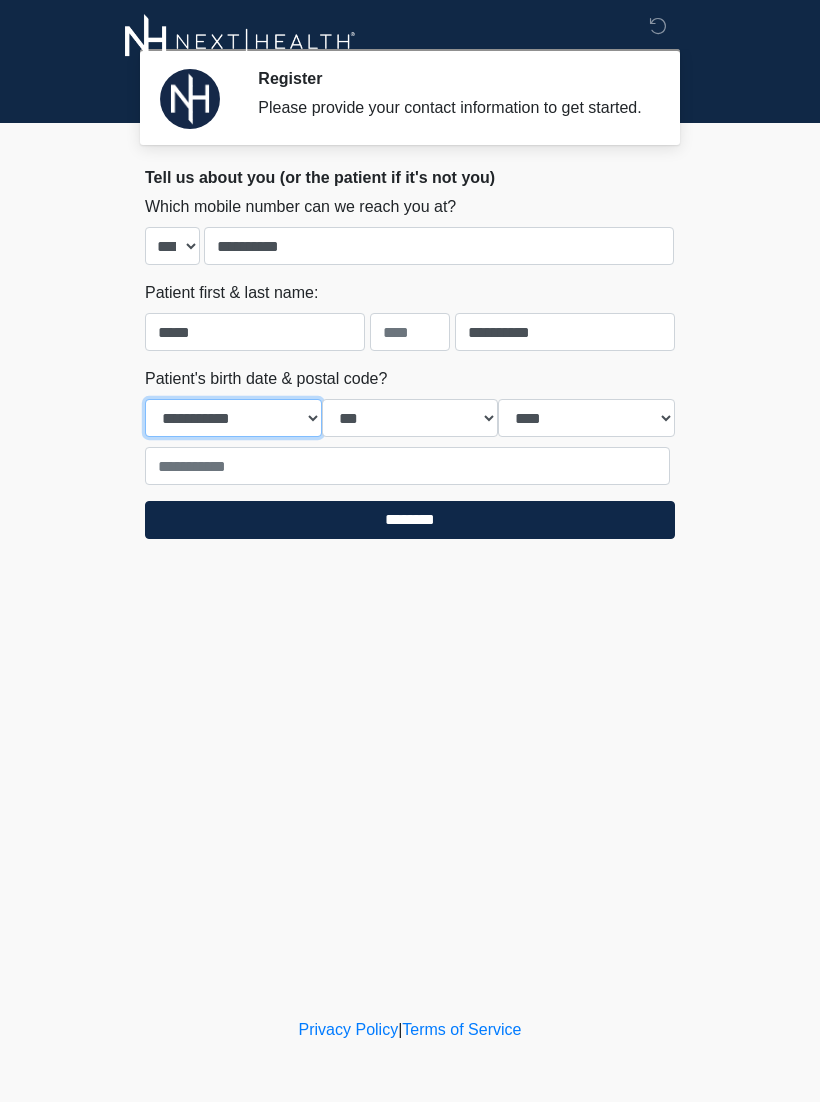 select on "*" 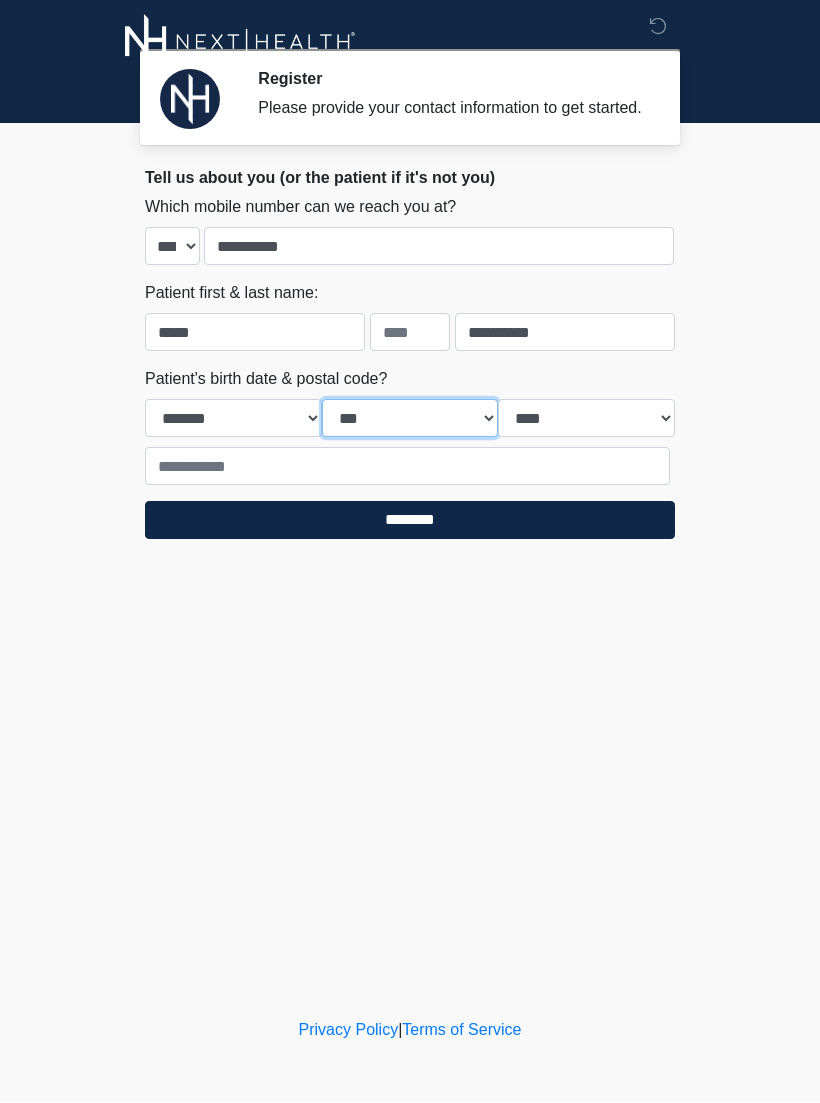 click on "***
*
*
*
*
*
*
*
*
*
**
**
**
**
**
**
**
**
**
**
**
**
**
**
**
**
**
**
**
**
**
**" at bounding box center [410, 419] 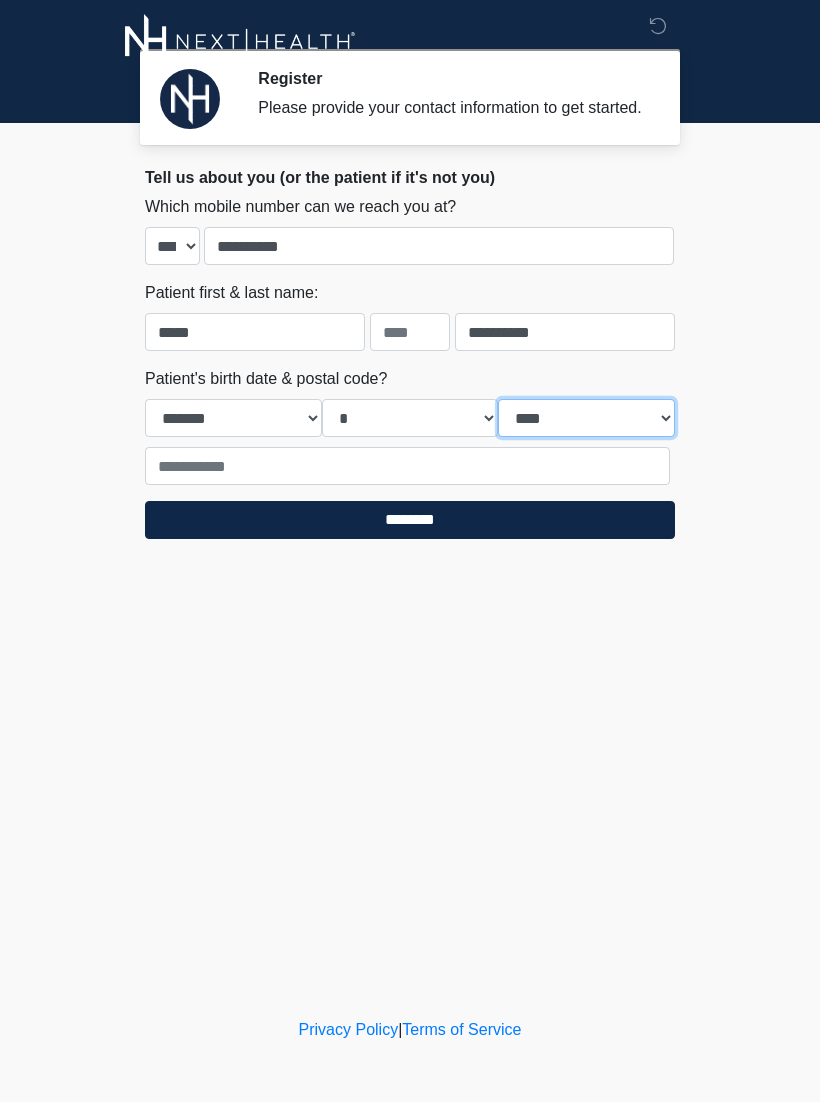 click on "****
****
****
****
****
****
****
****
****
****
****
****
****
****
****
****
****
****
****
****
****
****
****
****
****
****
****
****
****
****
****
****
****
****
****
****
****
****
****
****
****
****
****
****
****
****
****
****
****
****
****
****
****
****
****
****
****
****
****
****
****
****
****
****
****
****
****
****
****
****
****
****
****
****
****
****
****
****
****
****
****
****
****
****
****
****
****
****
****
****
****
****
****
****
****
****
****
****
****
****
****
****" at bounding box center (586, 419) 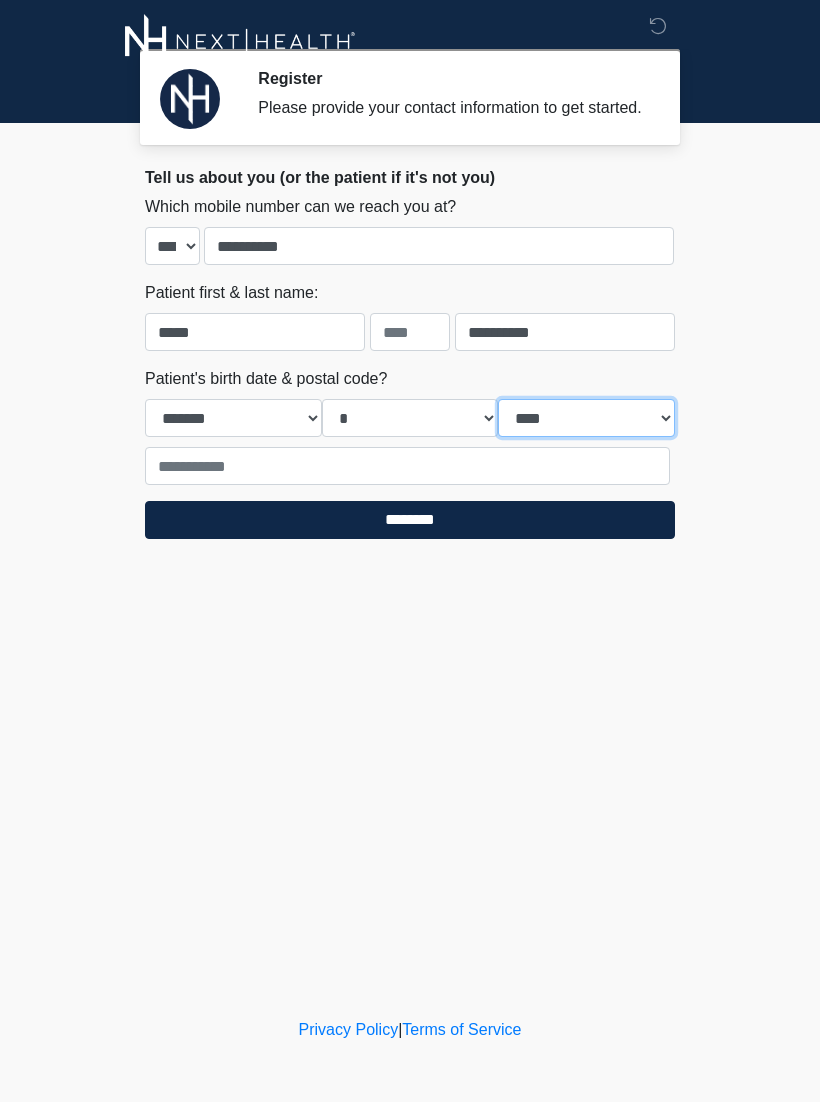 select on "****" 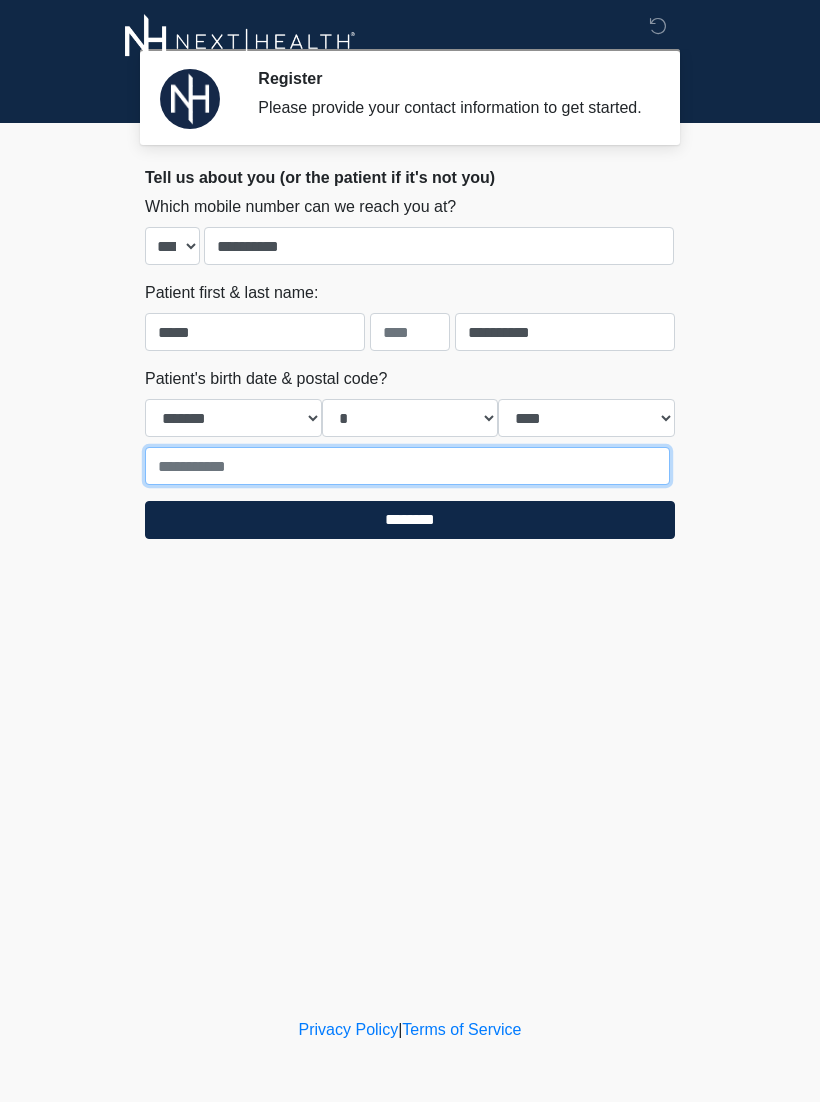 click at bounding box center [407, 467] 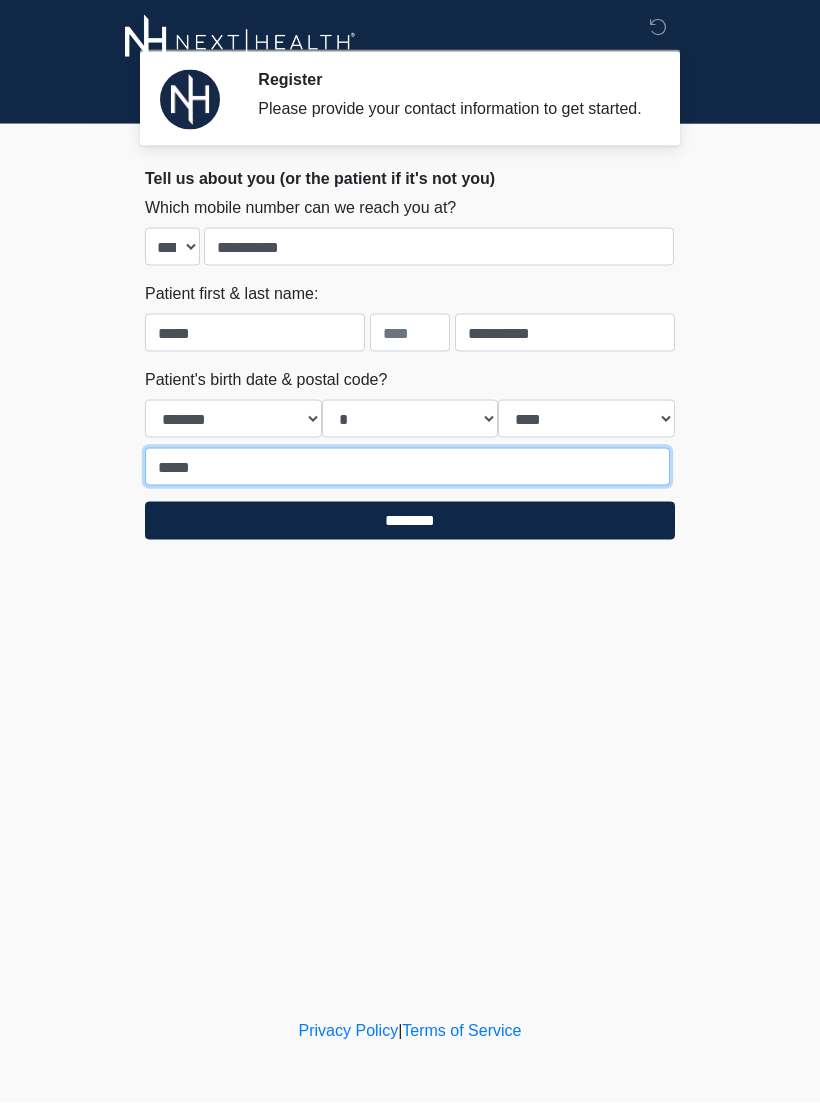 type on "*****" 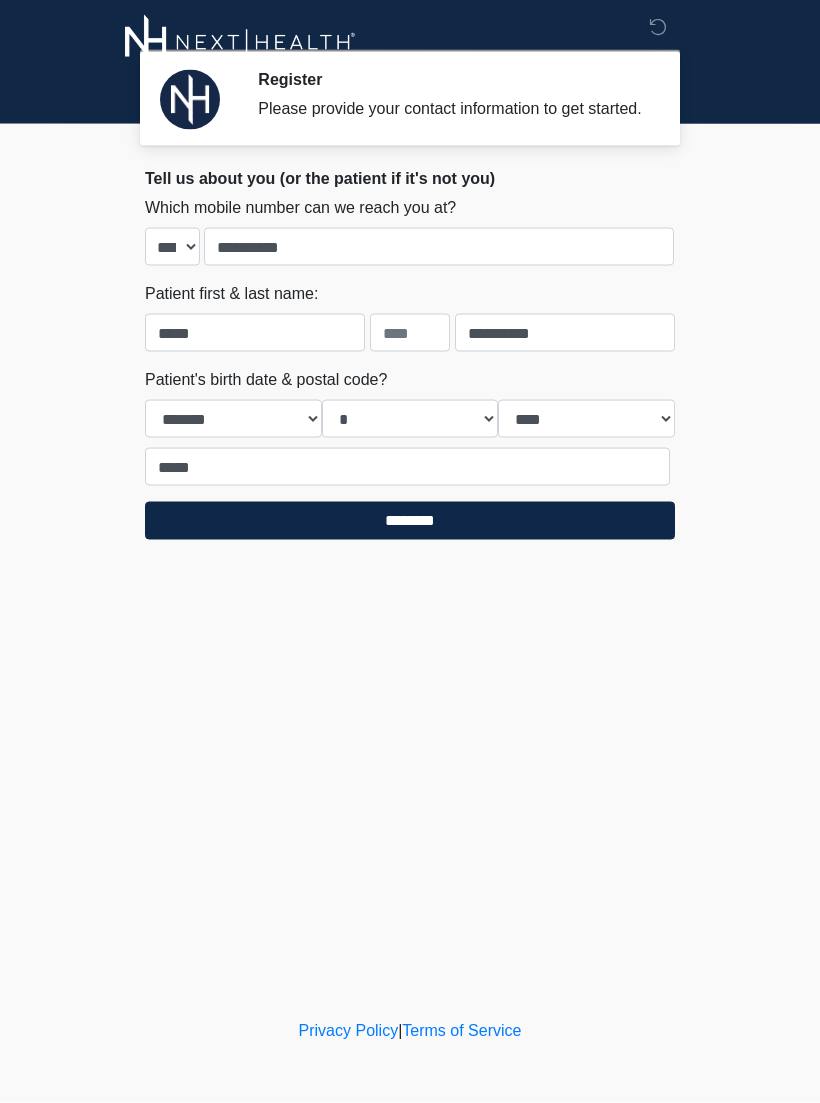 click on "********" at bounding box center (410, 521) 